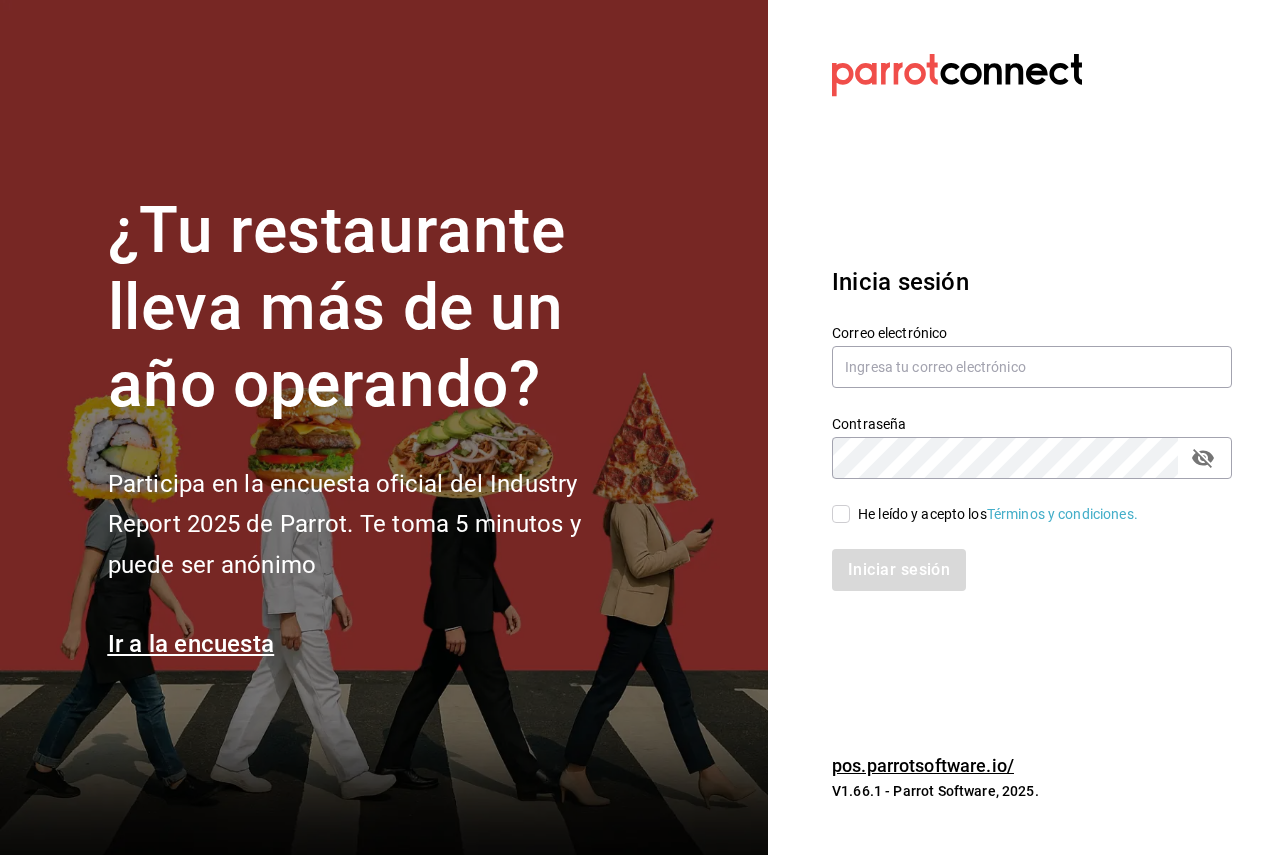 scroll, scrollTop: 0, scrollLeft: 0, axis: both 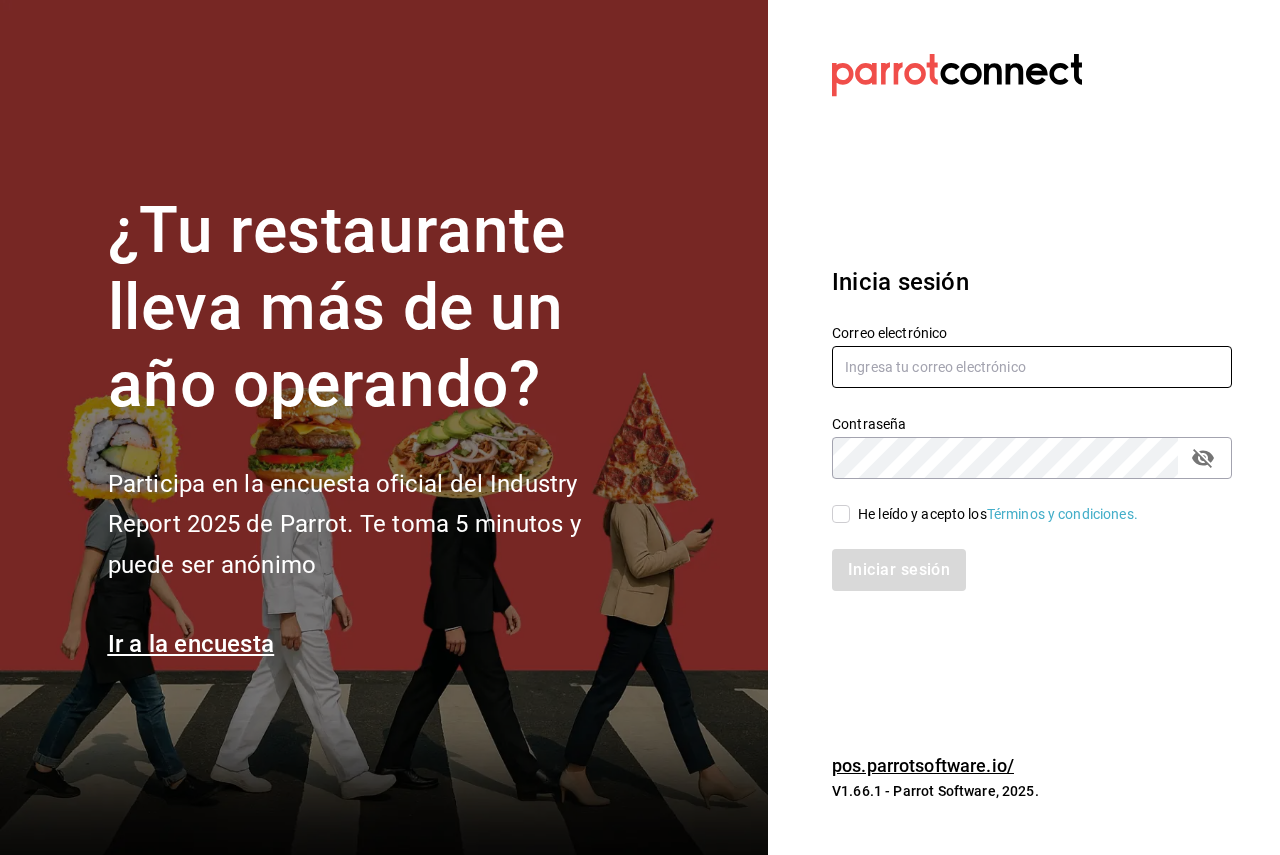 click at bounding box center [1032, 367] 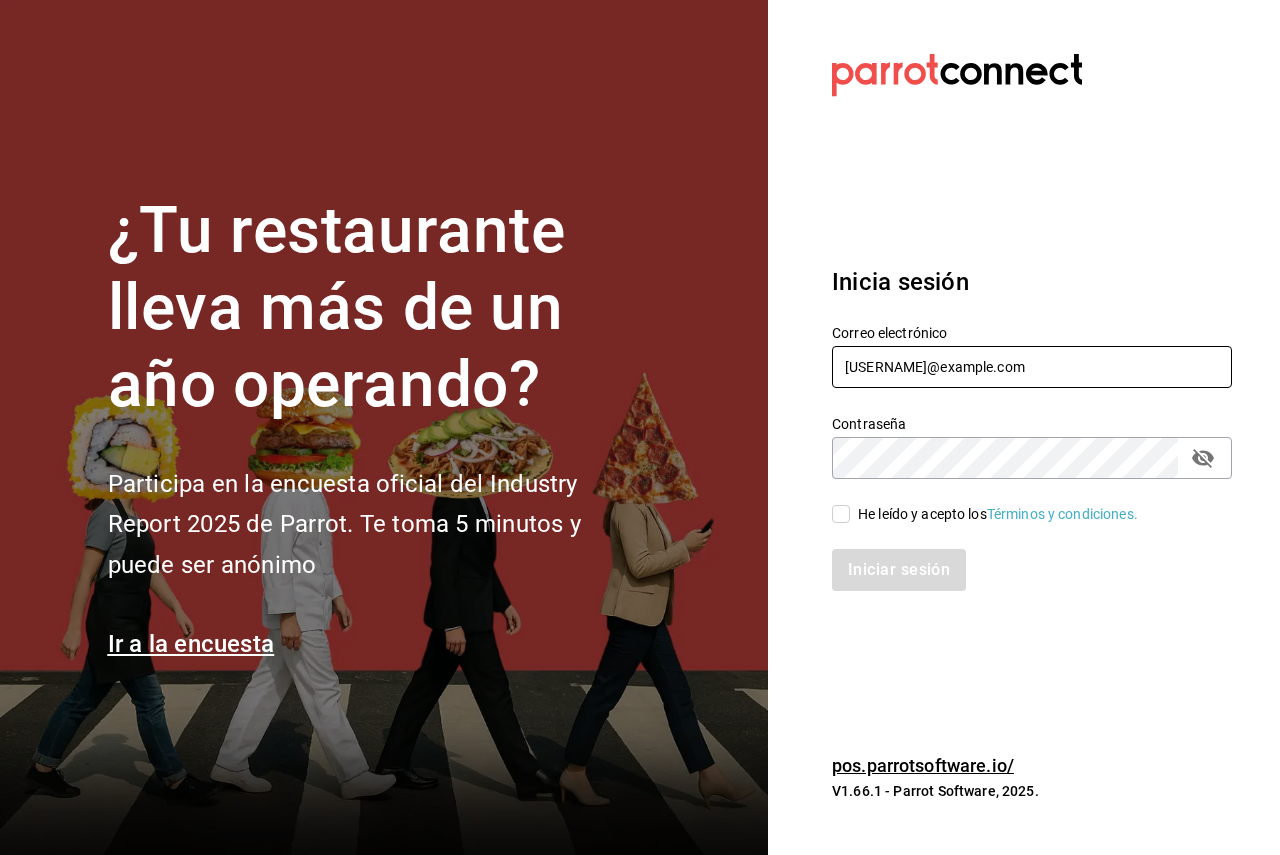 type on "[USERNAME]@example.com" 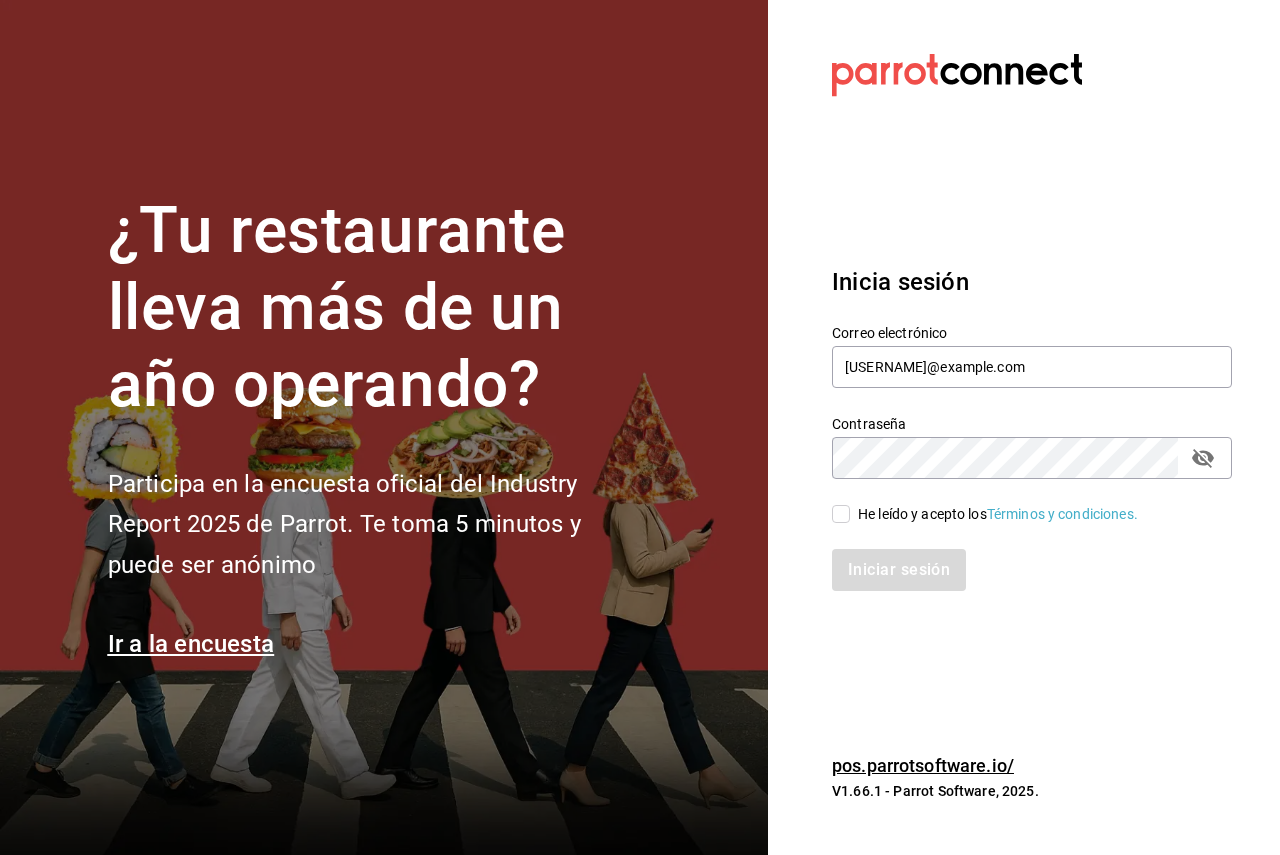 click on "He leído y acepto los  Términos y condiciones." at bounding box center [998, 514] 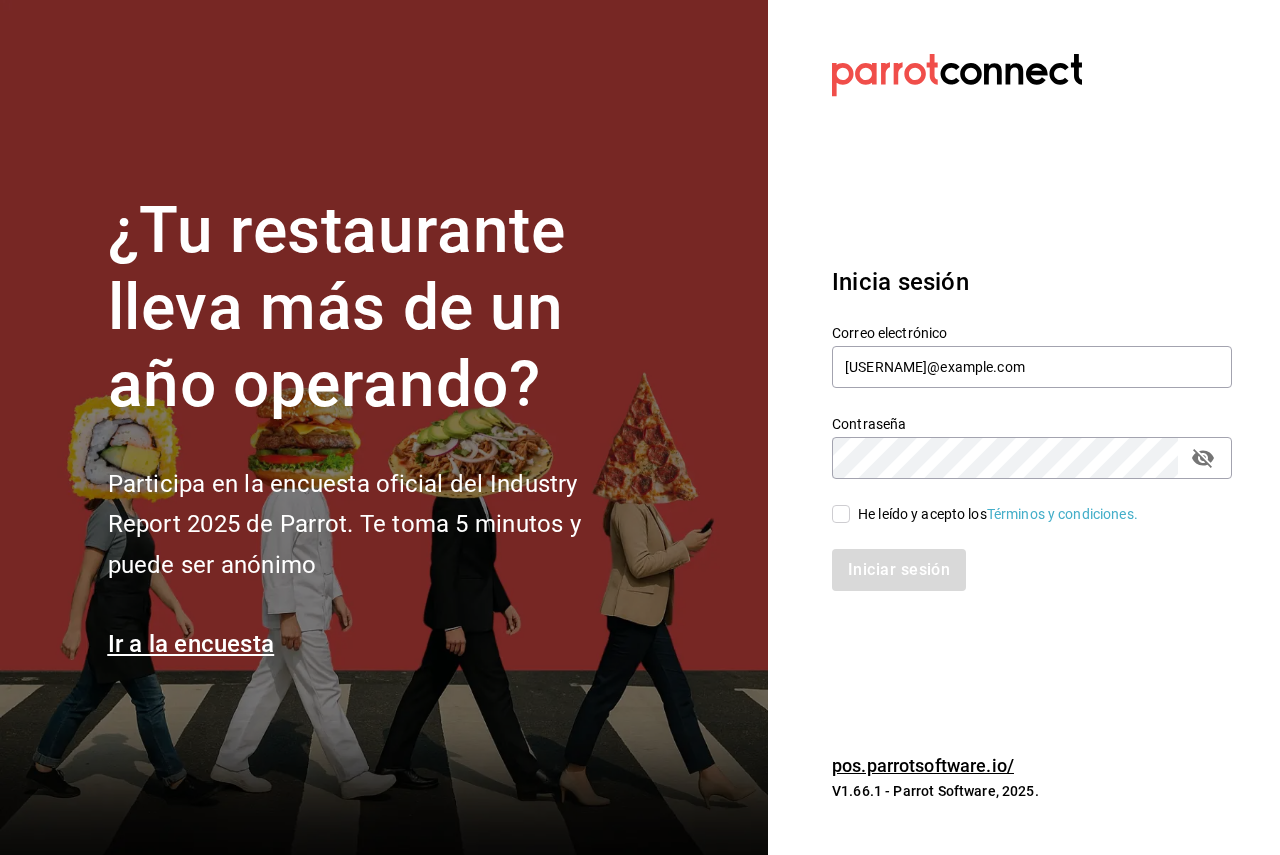 checkbox on "true" 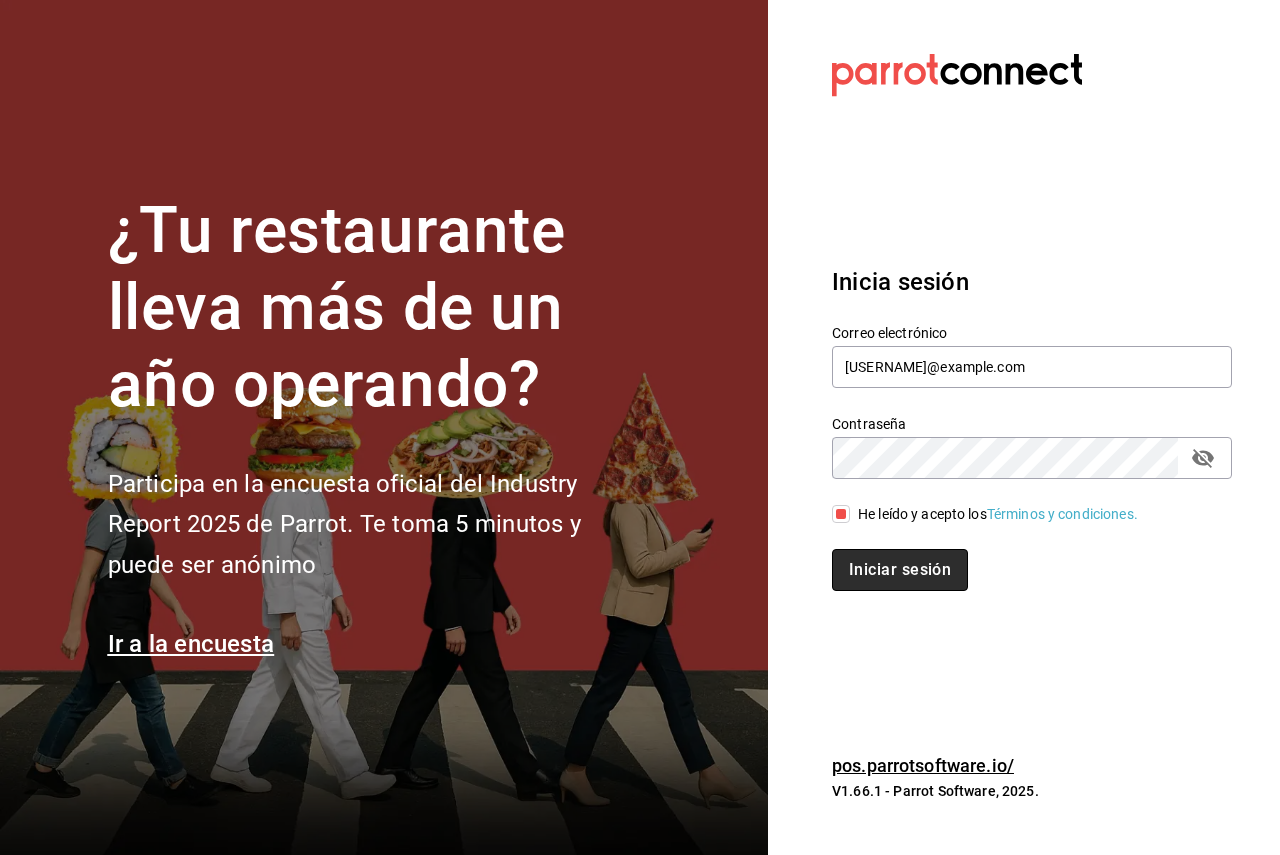 click on "Iniciar sesión" at bounding box center [900, 570] 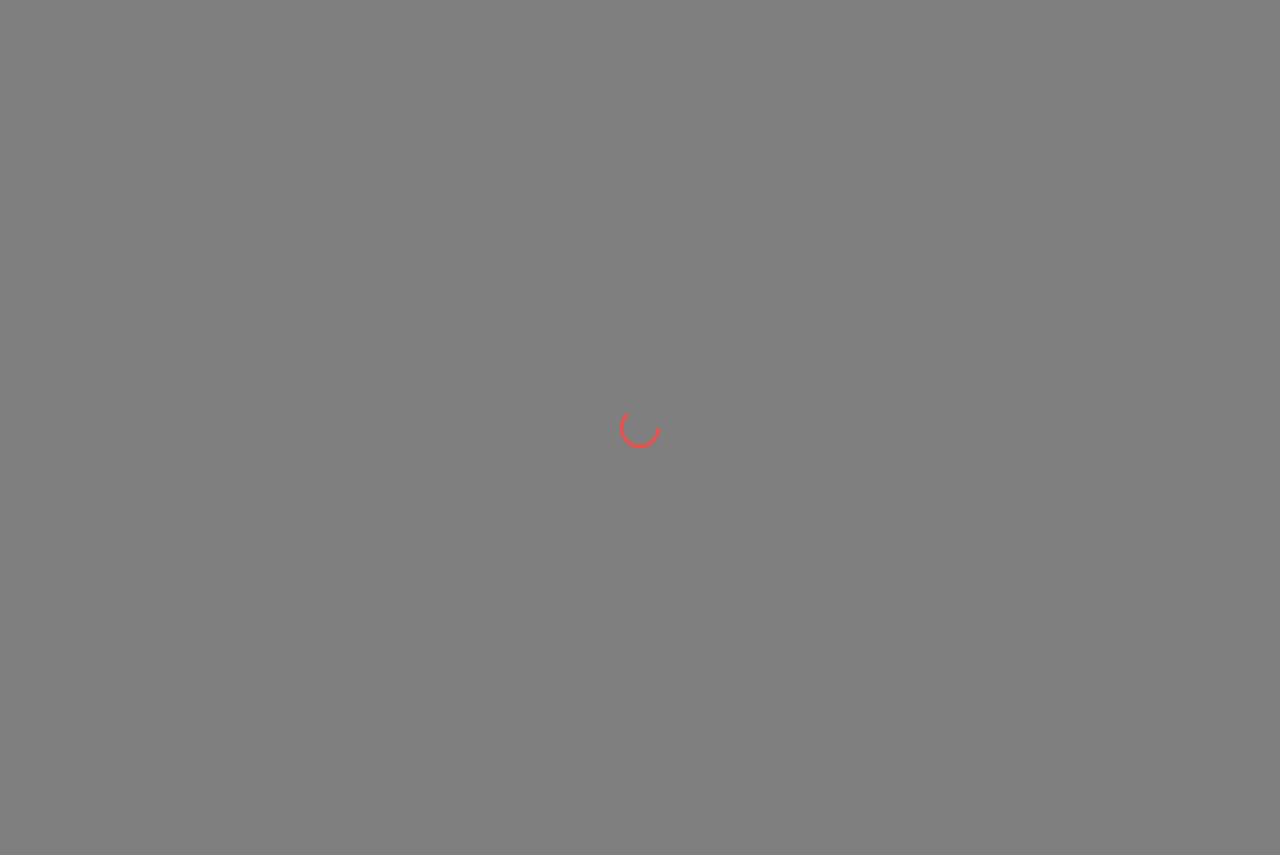 scroll, scrollTop: 0, scrollLeft: 0, axis: both 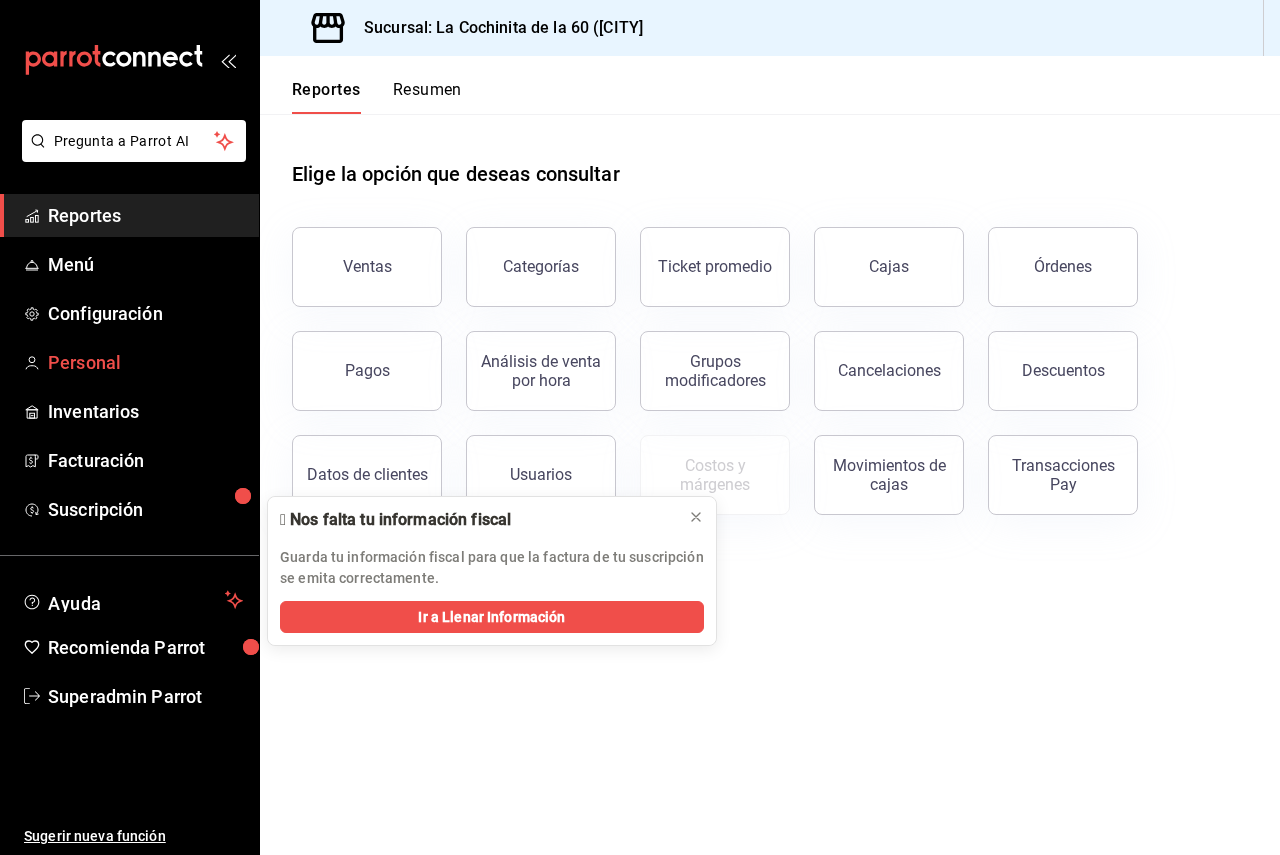 click on "Personal" at bounding box center [145, 362] 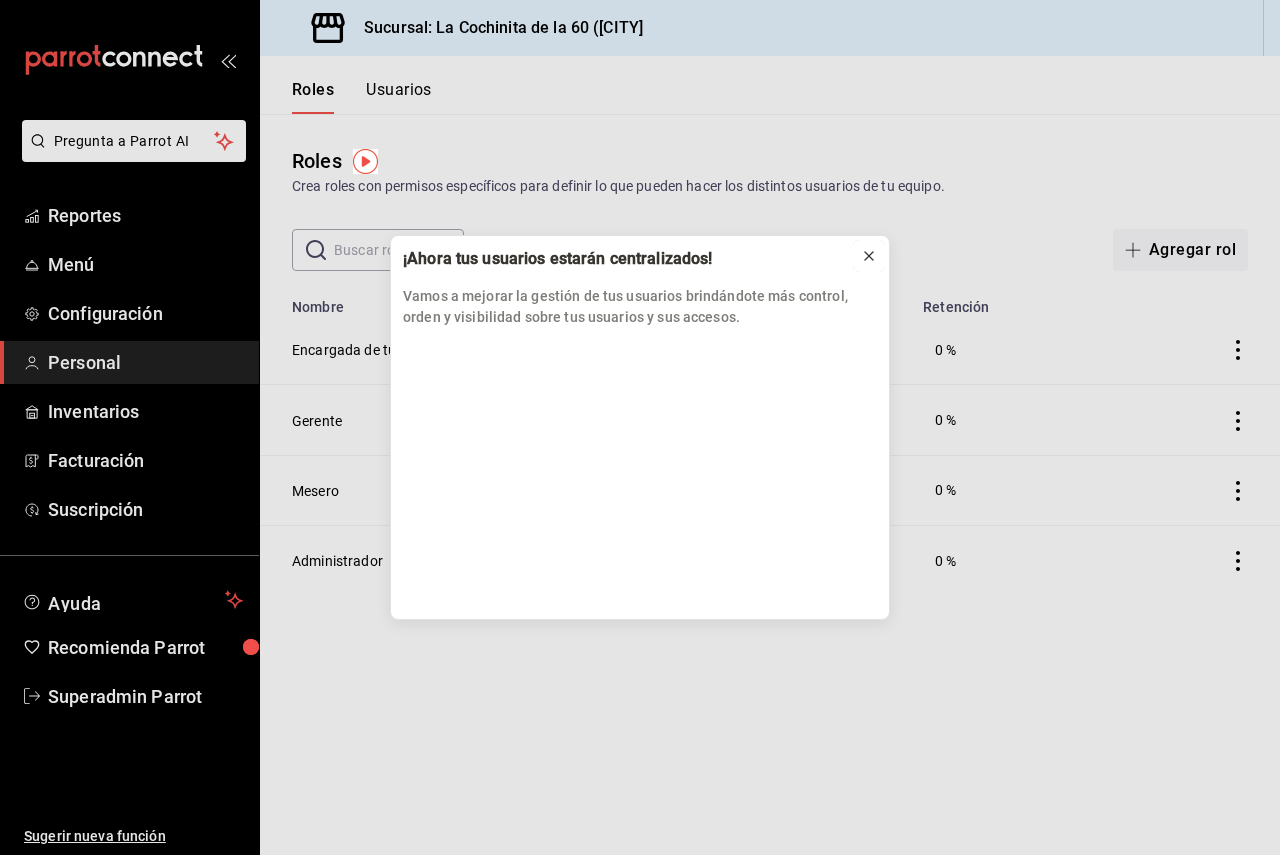 click 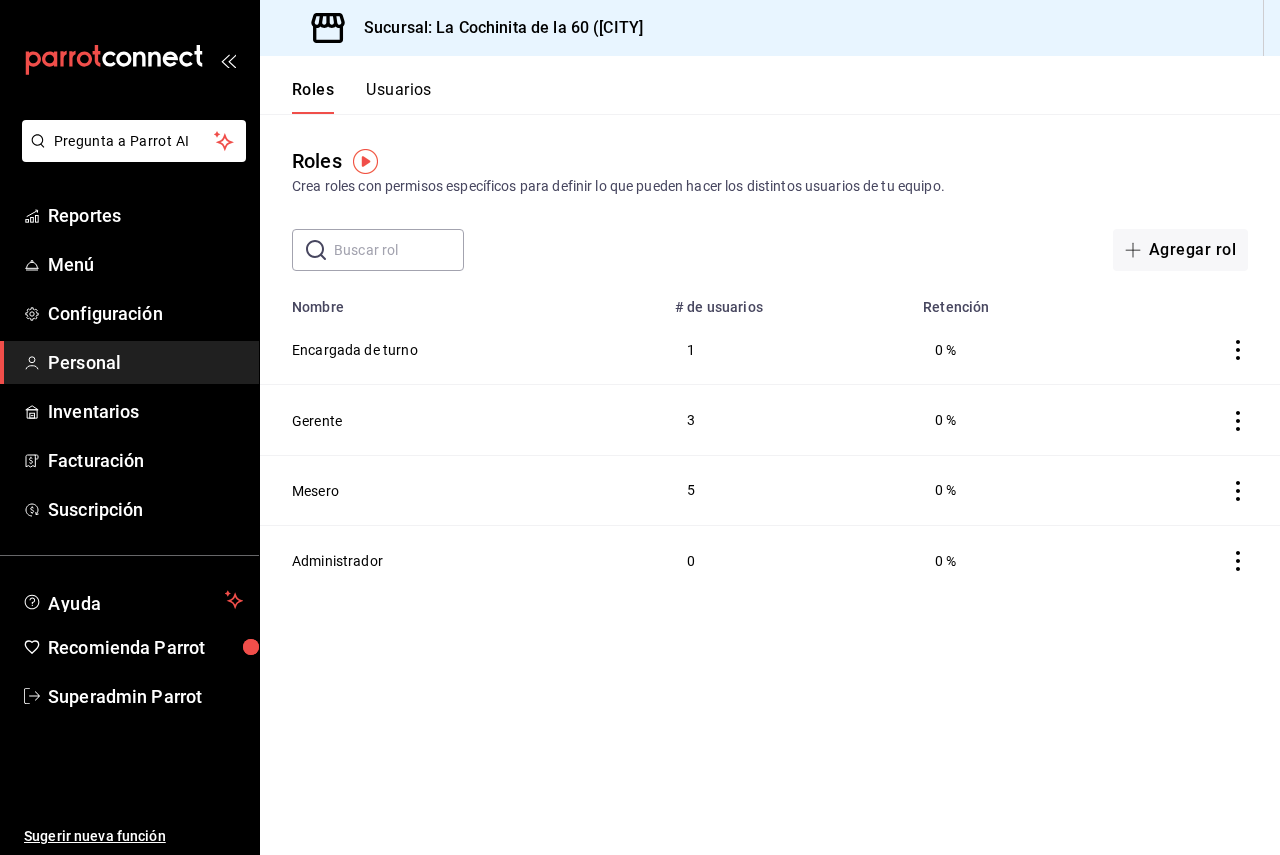 click on "Usuarios" at bounding box center [399, 97] 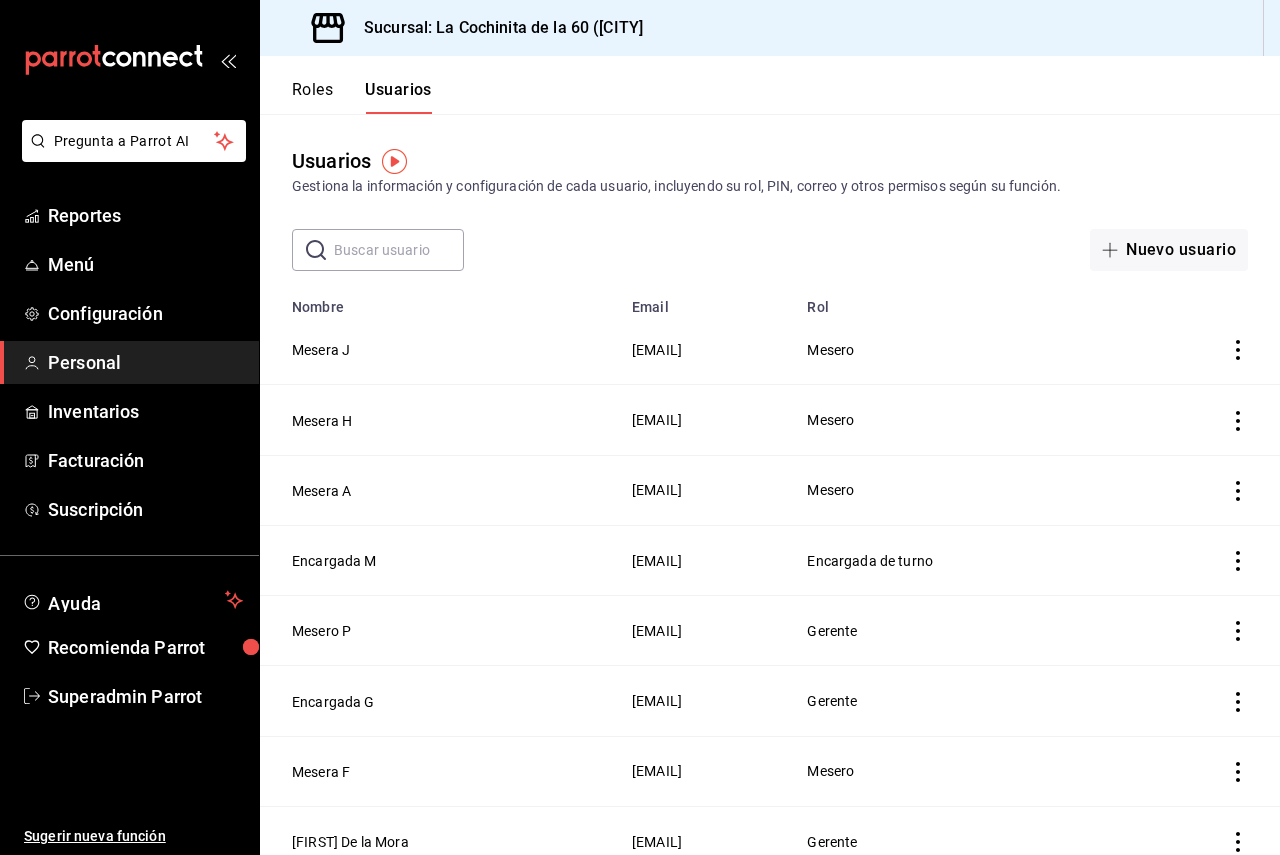 click at bounding box center (399, 250) 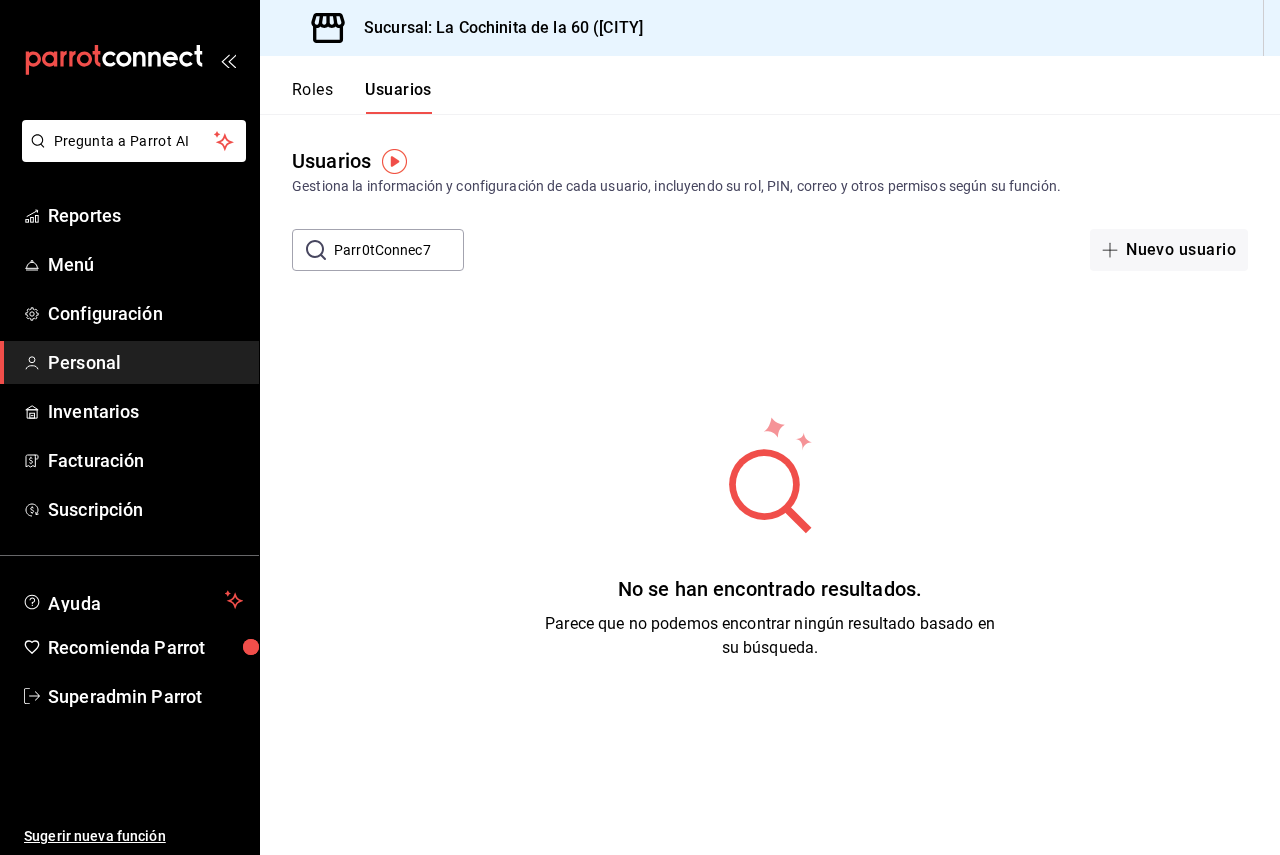 drag, startPoint x: 437, startPoint y: 258, endPoint x: 297, endPoint y: 239, distance: 141.2834 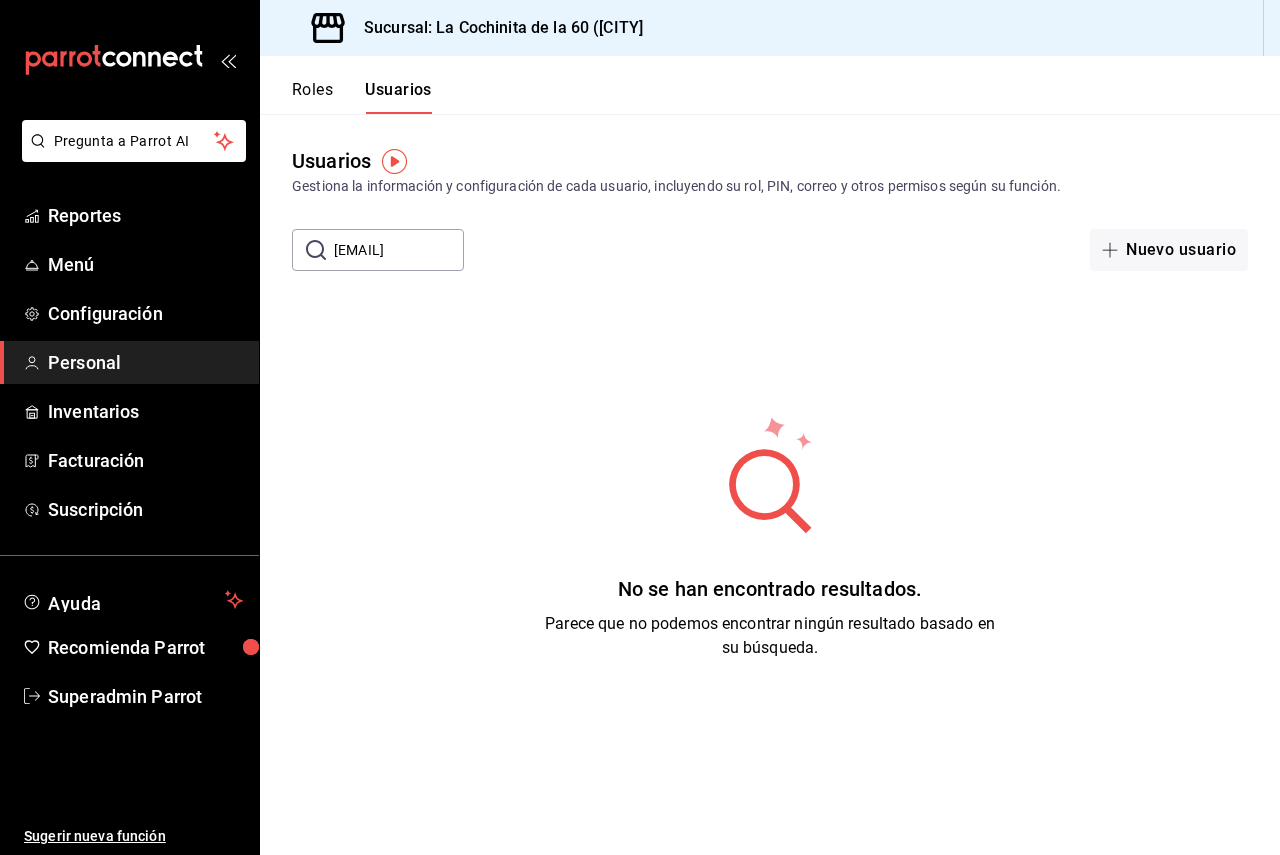 scroll, scrollTop: 0, scrollLeft: 28, axis: horizontal 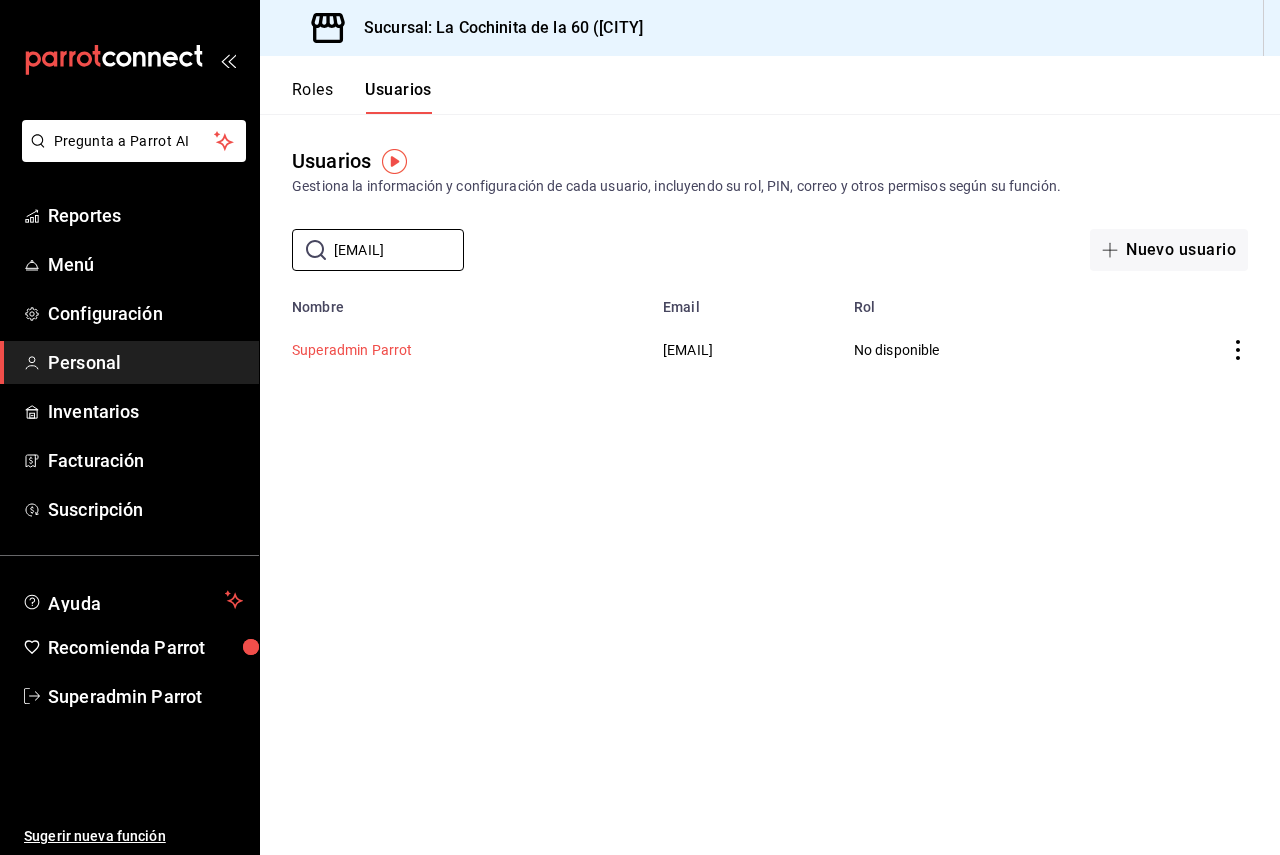 type on "[EMAIL]" 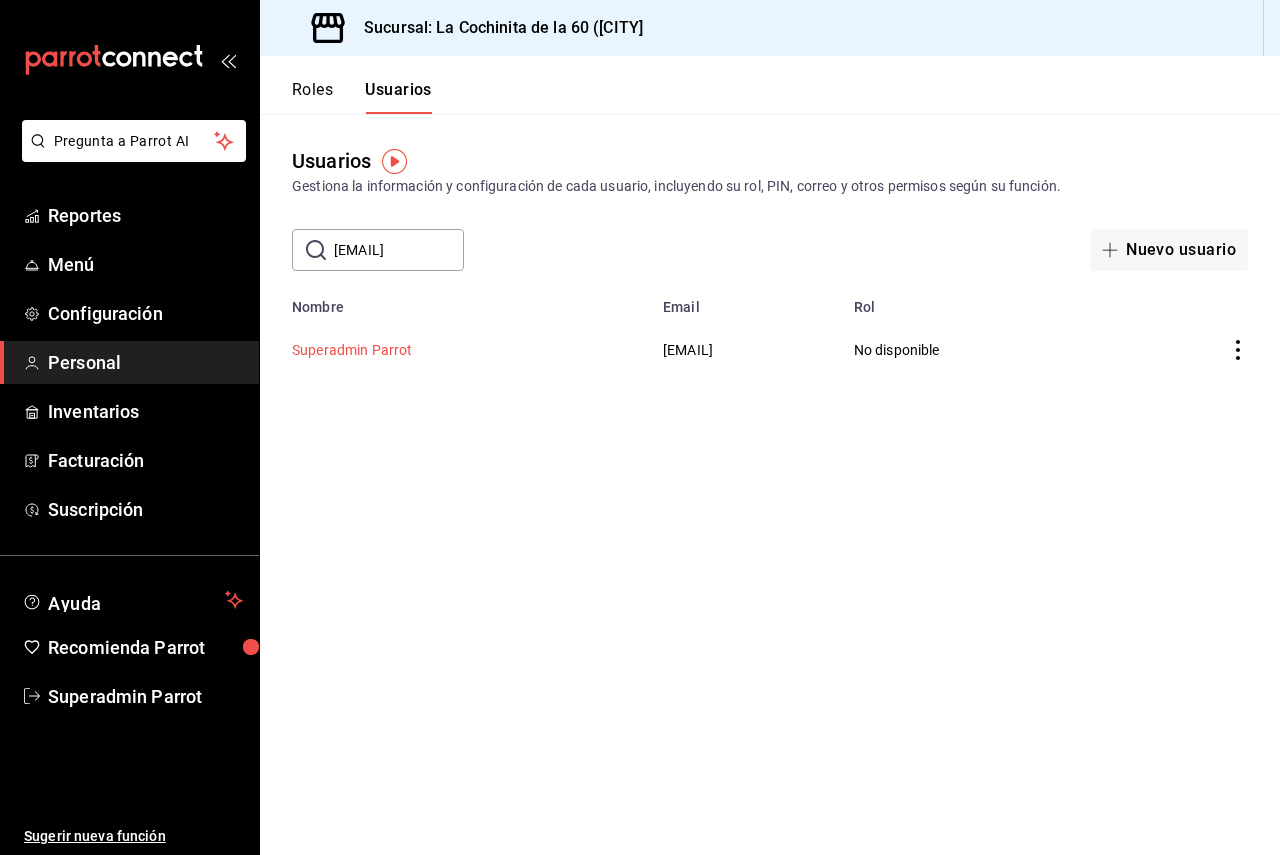 click on "Superadmin Parrot" at bounding box center (352, 350) 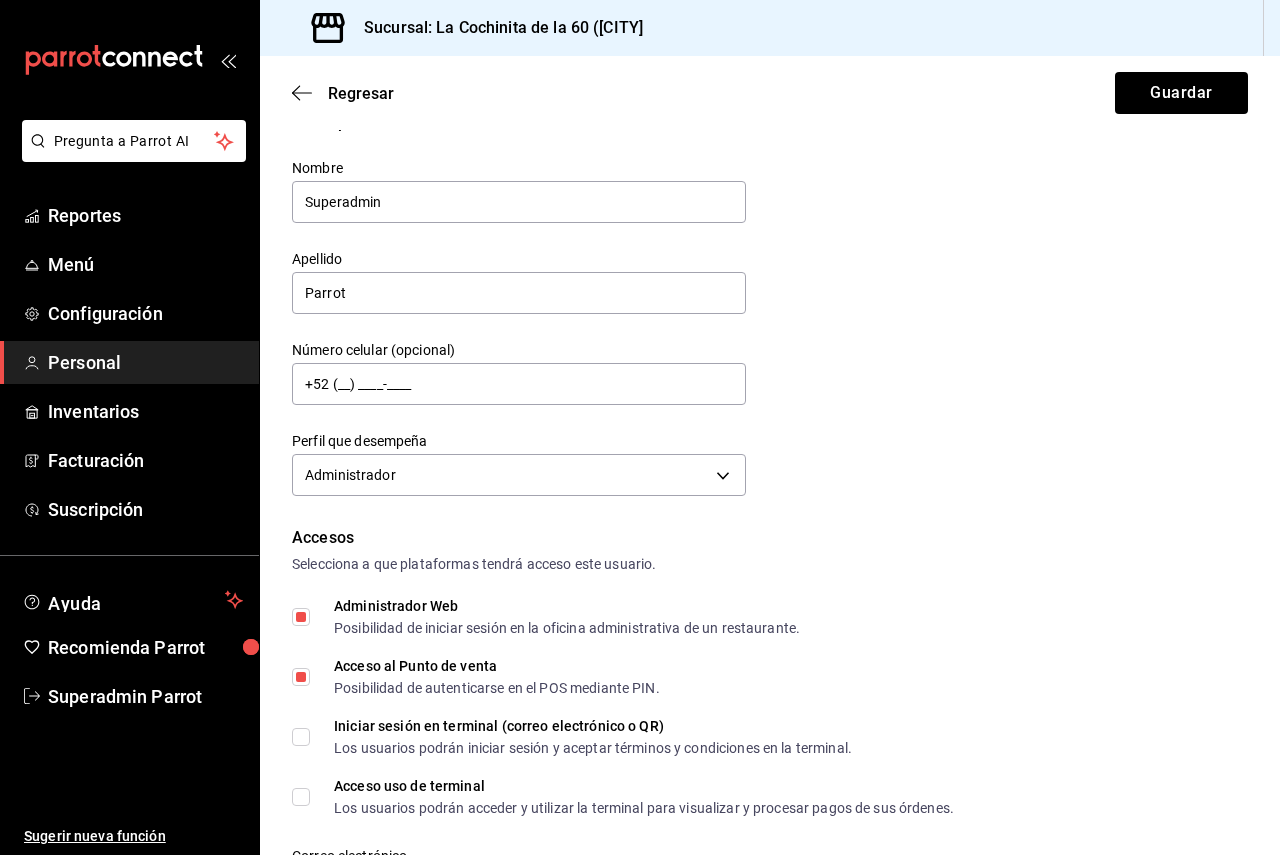 scroll, scrollTop: 0, scrollLeft: 0, axis: both 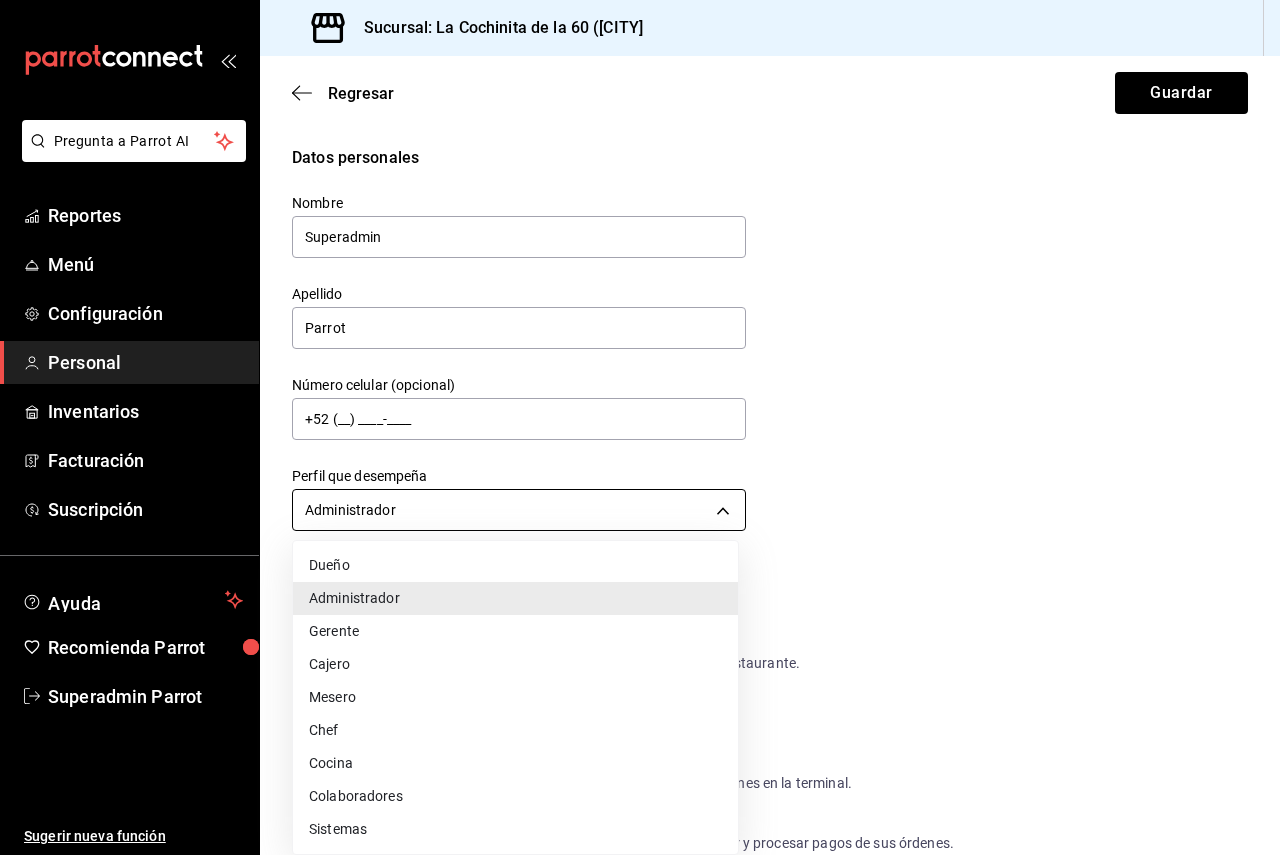 click on "Regresar Guardar Datos personales Nombre Superadmin Apellido Parrot Número celular (opcional) +52 (__) ____-____ Perfil que desempeña Administrador ADMIN Accesos Selecciona a que plataformas tendrá acceso este usuario. Administrador Web Posibilidad de iniciar sesión en la oficina administrativa de un restaurante.  Acceso al Punto de venta Posibilidad de autenticarse en el POS mediante PIN.  Iniciar sesión en terminal (correo electrónico o QR) Los usuarios podrán iniciar sesión y aceptar términos y condiciones en la terminal. Acceso uso de terminal Los usuarios podrán acceder y utilizar la terminal para visualizar y procesar pagos de sus órdenes. Correo electrónico Se volverá obligatorio al tener ciertos accesos activados. [EMAIL] Contraseña Contraseña PIN [PIN]" at bounding box center (640, 427) 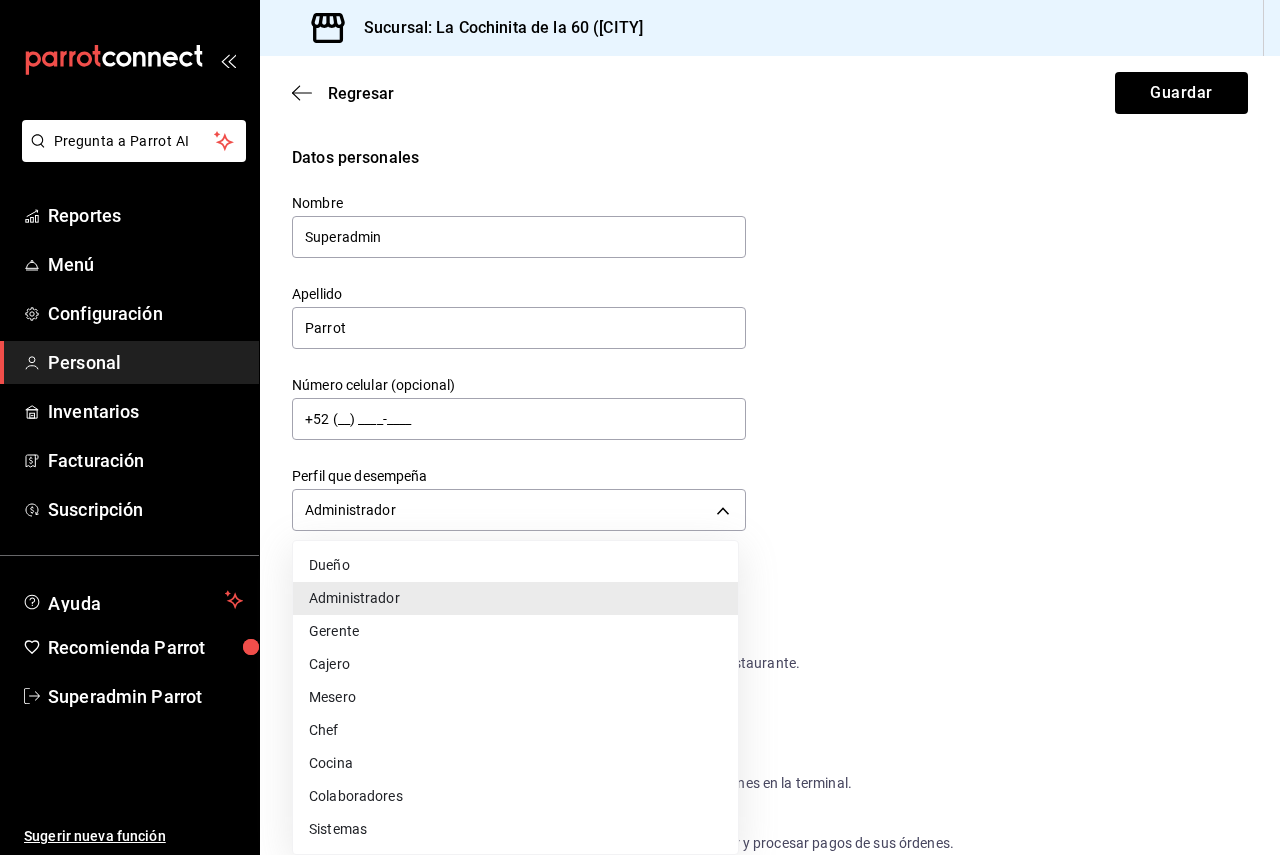 click at bounding box center [640, 427] 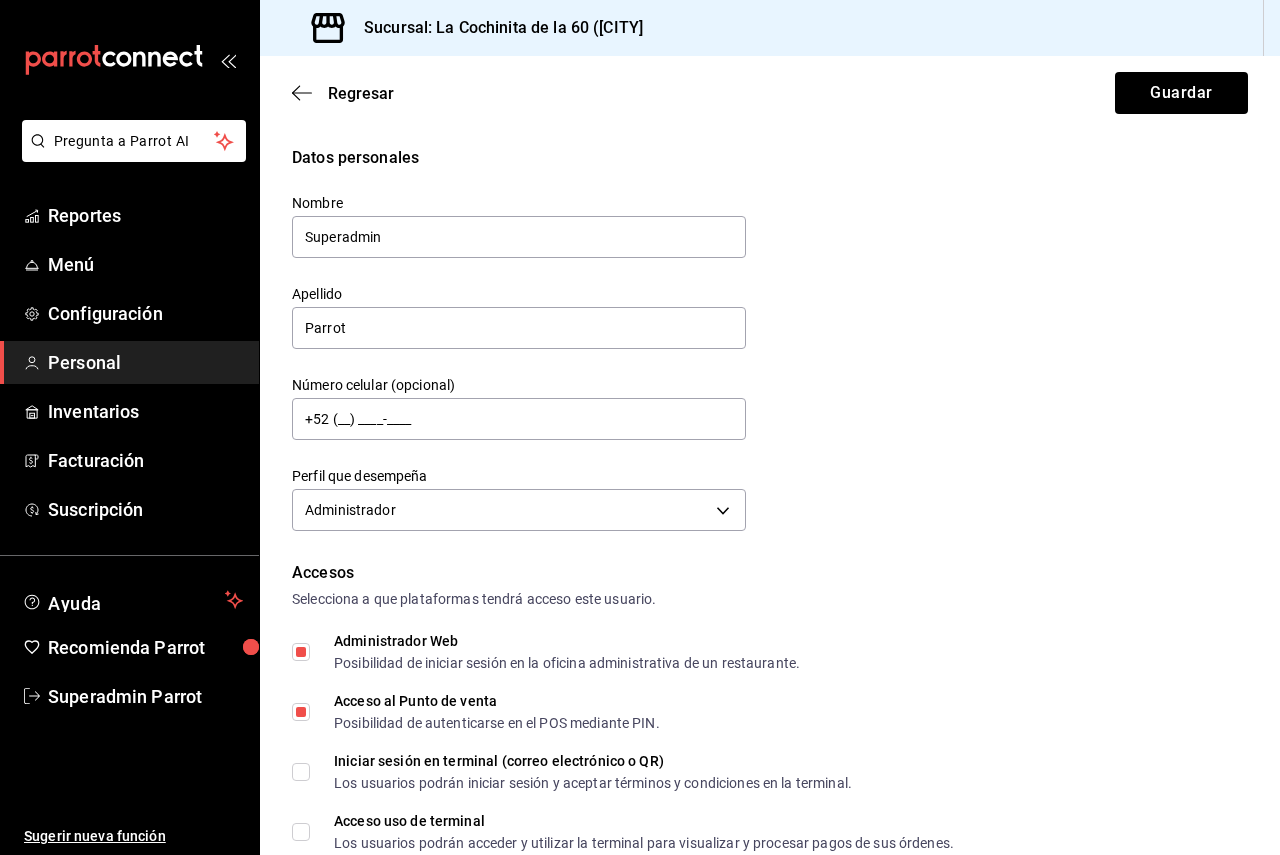 drag, startPoint x: 756, startPoint y: 692, endPoint x: 857, endPoint y: 636, distance: 115.48593 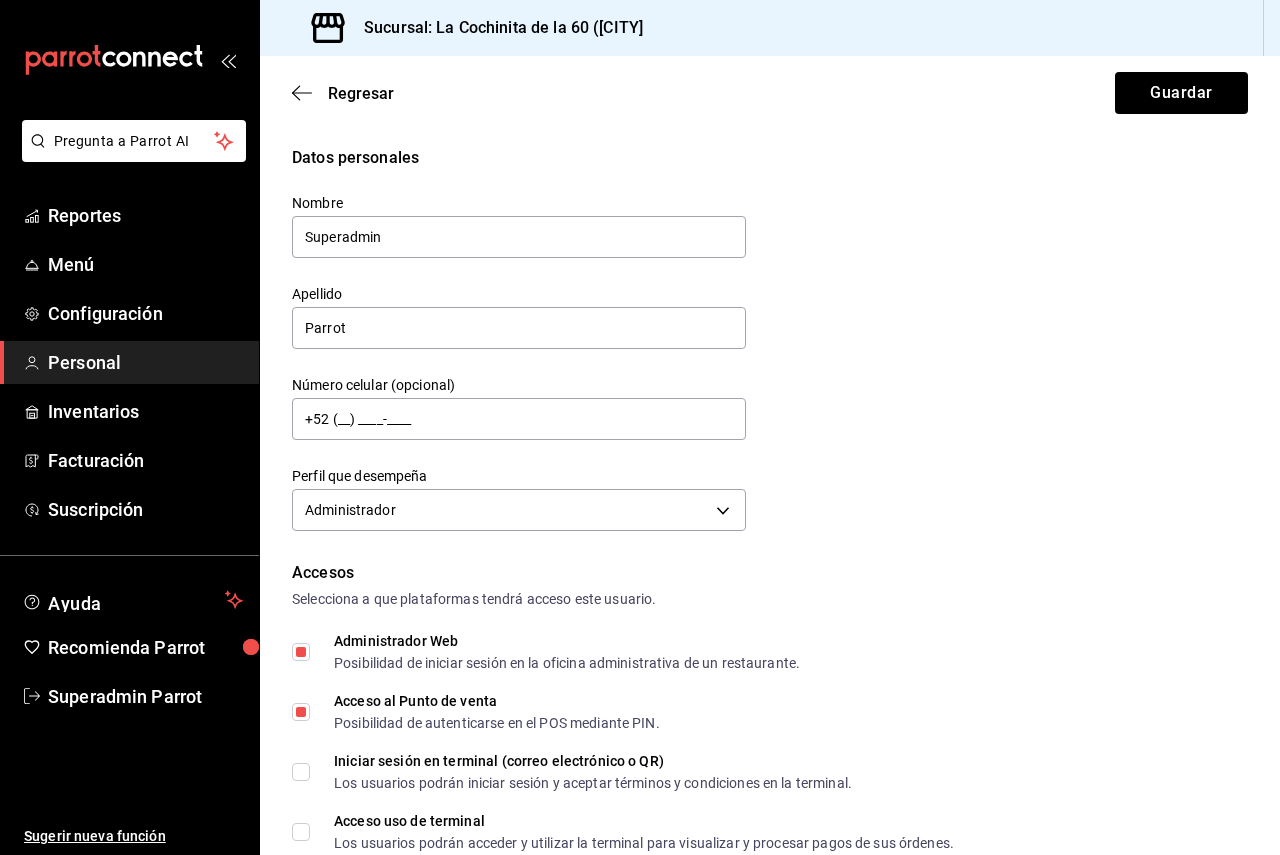 click on "Accesos Selecciona a que plataformas tendrá acceso este usuario. Administrador Web Posibilidad de iniciar sesión en la oficina administrativa de un restaurante.  Acceso al Punto de venta Posibilidad de autenticarse en el POS mediante PIN.  Iniciar sesión en terminal (correo electrónico o QR) Los usuarios podrán iniciar sesión y aceptar términos y condiciones en la terminal. Acceso uso de terminal Los usuarios podrán acceder y utilizar la terminal para visualizar y procesar pagos de sus órdenes. Correo electrónico Se volverá obligatorio al tener ciertos accesos activados. [EMAIL] Contraseña Contraseña Repetir contraseña Repetir contraseña PIN [PIN] Validar PIN ​ Generar PIN automático" at bounding box center (770, 850) 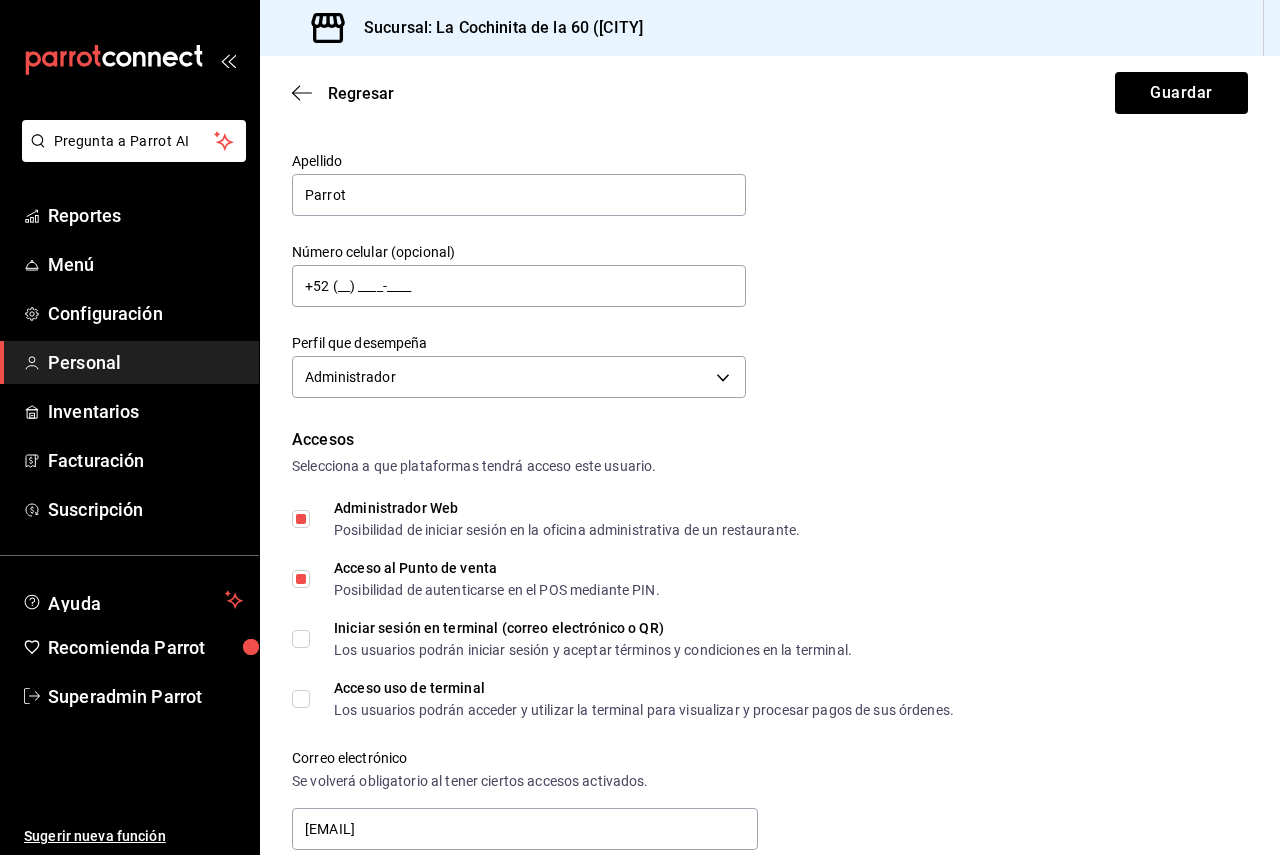 scroll, scrollTop: 0, scrollLeft: 0, axis: both 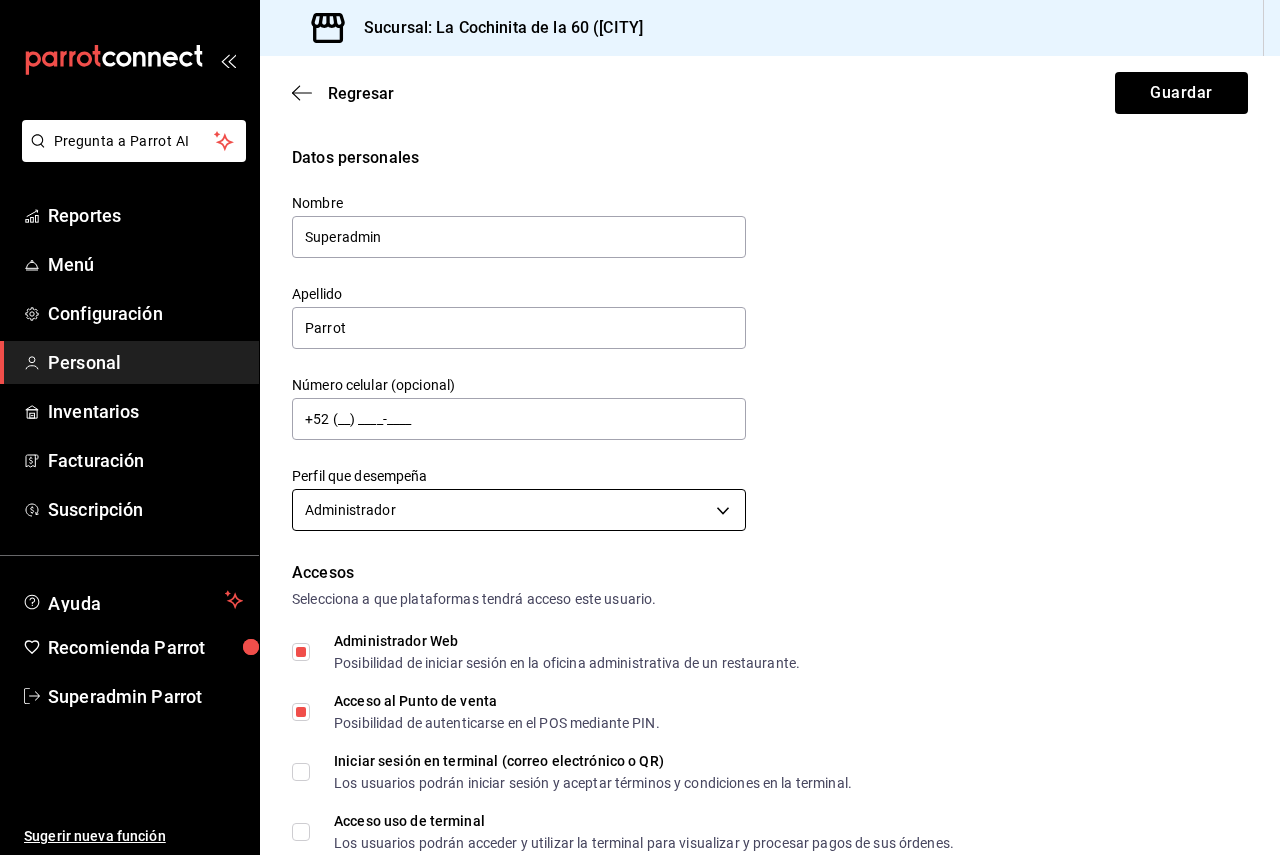 click on "Regresar Guardar Datos personales Nombre Superadmin Apellido Parrot Número celular (opcional) +52 (__) ____-____ Perfil que desempeña Administrador ADMIN Accesos Selecciona a que plataformas tendrá acceso este usuario. Administrador Web Posibilidad de iniciar sesión en la oficina administrativa de un restaurante.  Acceso al Punto de venta Posibilidad de autenticarse en el POS mediante PIN.  Iniciar sesión en terminal (correo electrónico o QR) Los usuarios podrán iniciar sesión y aceptar términos y condiciones en la terminal. Acceso uso de terminal Los usuarios podrán acceder y utilizar la terminal para visualizar y procesar pagos de sus órdenes. Correo electrónico Se volverá obligatorio al tener ciertos accesos activados. [EMAIL] Contraseña Contraseña PIN [PIN]" at bounding box center (640, 427) 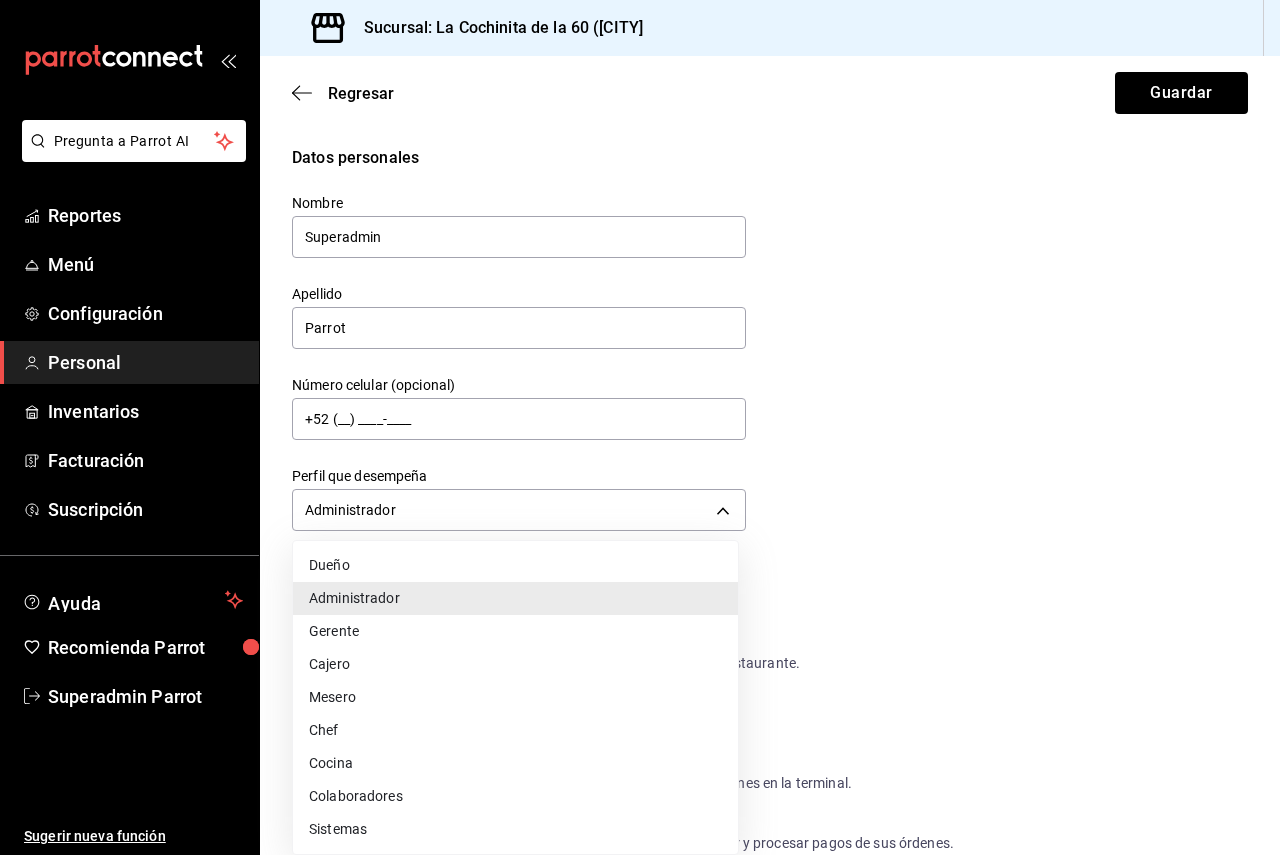 click at bounding box center (640, 427) 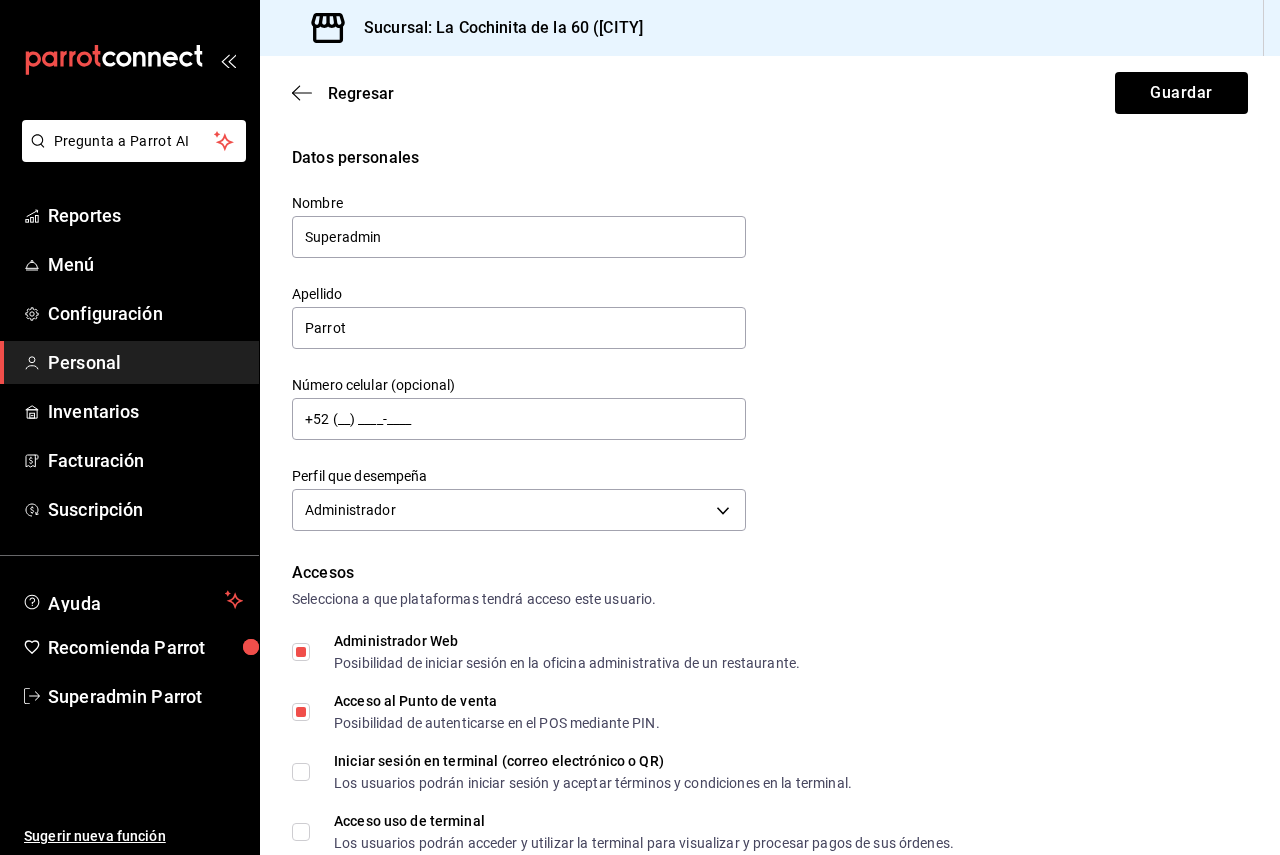 click on "Perfil que desempeña Administrador ADMIN" at bounding box center (519, 502) 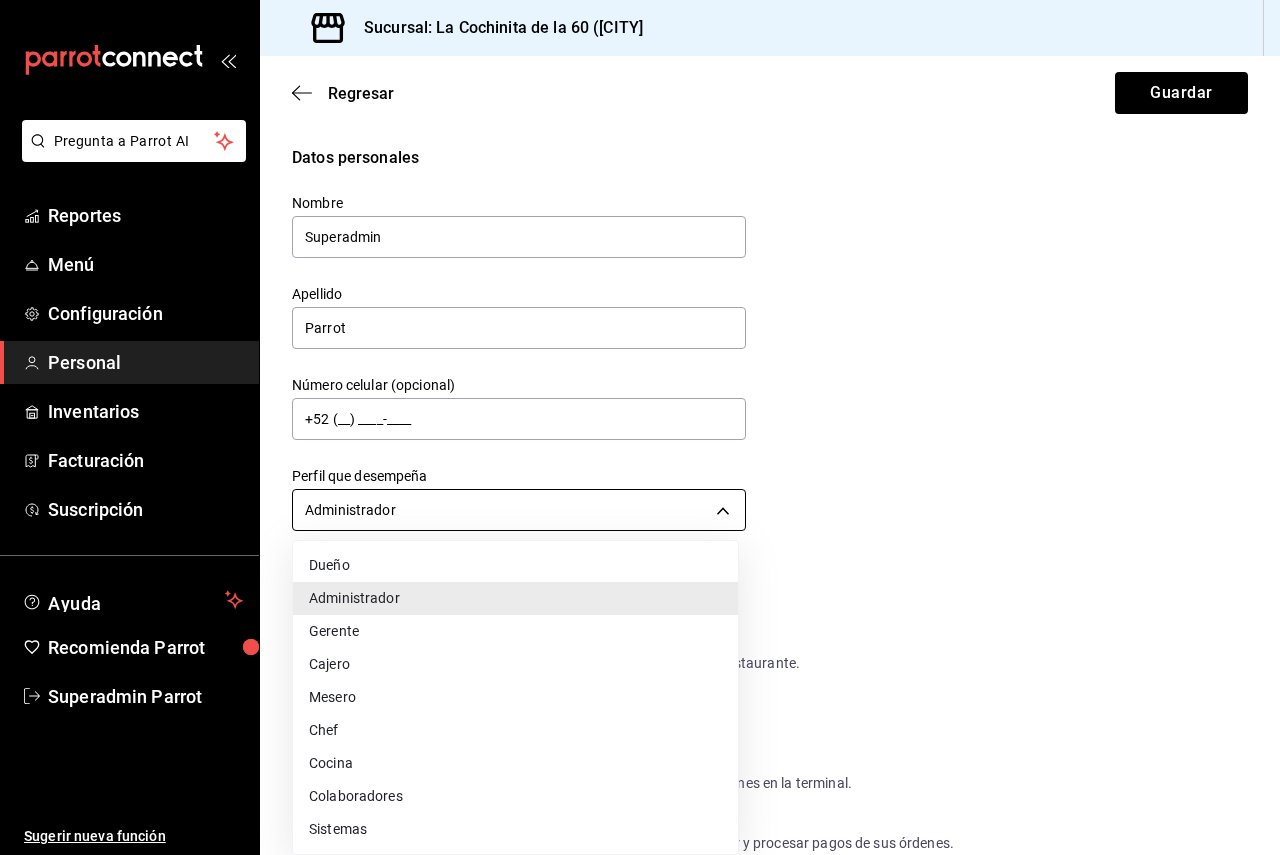 click on "Regresar Guardar Datos personales Nombre Superadmin Apellido Parrot Número celular (opcional) +52 (__) ____-____ Perfil que desempeña Administrador ADMIN Accesos Selecciona a que plataformas tendrá acceso este usuario. Administrador Web Posibilidad de iniciar sesión en la oficina administrativa de un restaurante.  Acceso al Punto de venta Posibilidad de autenticarse en el POS mediante PIN.  Iniciar sesión en terminal (correo electrónico o QR) Los usuarios podrán iniciar sesión y aceptar términos y condiciones en la terminal. Acceso uso de terminal Los usuarios podrán acceder y utilizar la terminal para visualizar y procesar pagos de sus órdenes. Correo electrónico Se volverá obligatorio al tener ciertos accesos activados. [EMAIL] Contraseña Contraseña PIN [PIN]" at bounding box center (640, 427) 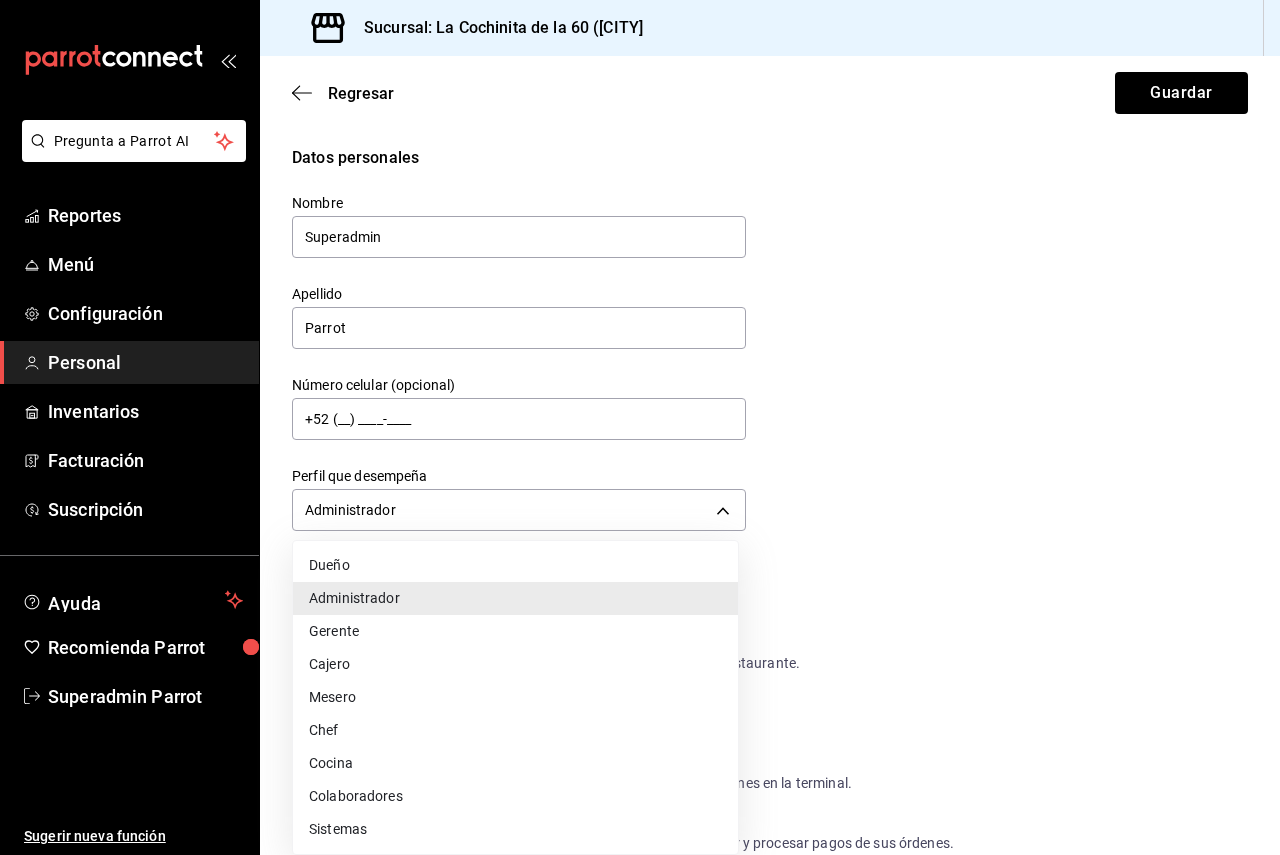 click at bounding box center [640, 427] 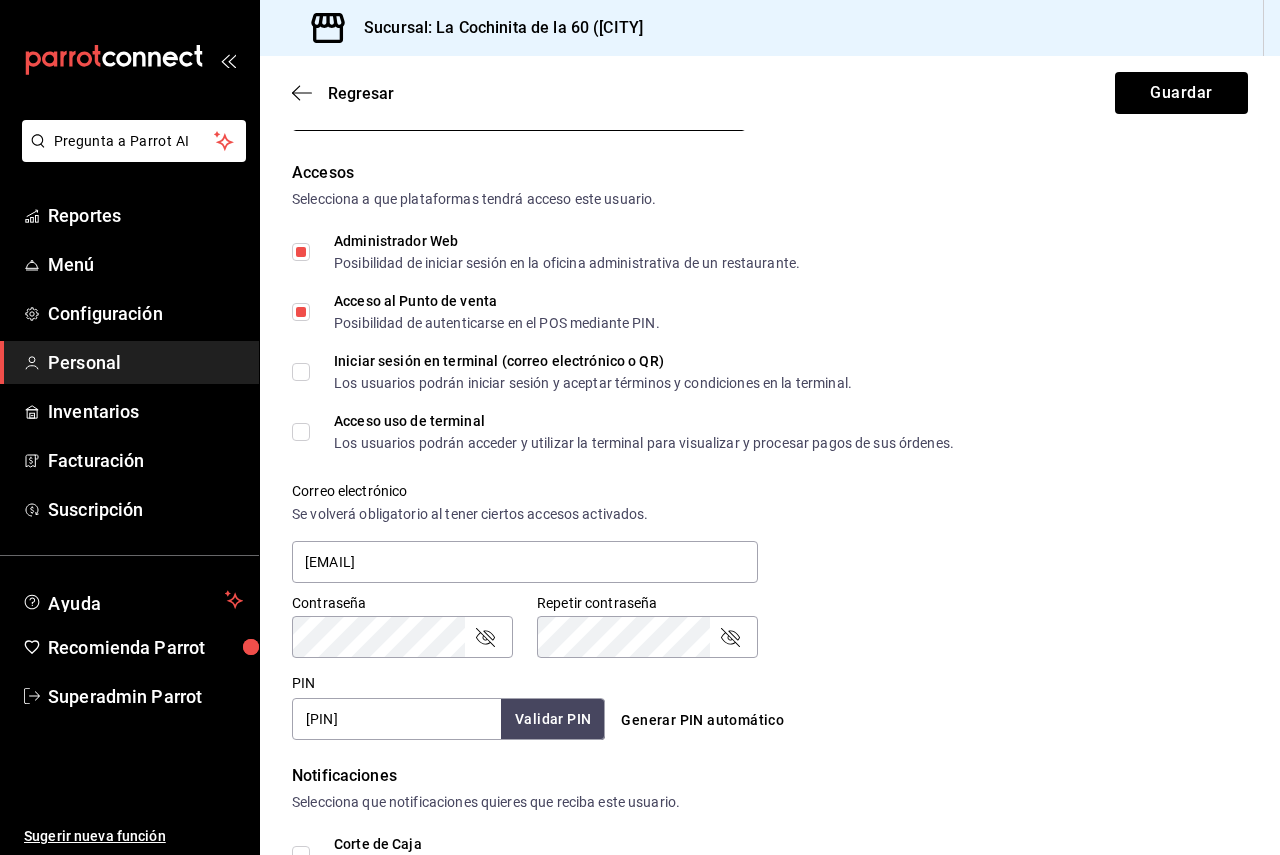 scroll, scrollTop: 300, scrollLeft: 0, axis: vertical 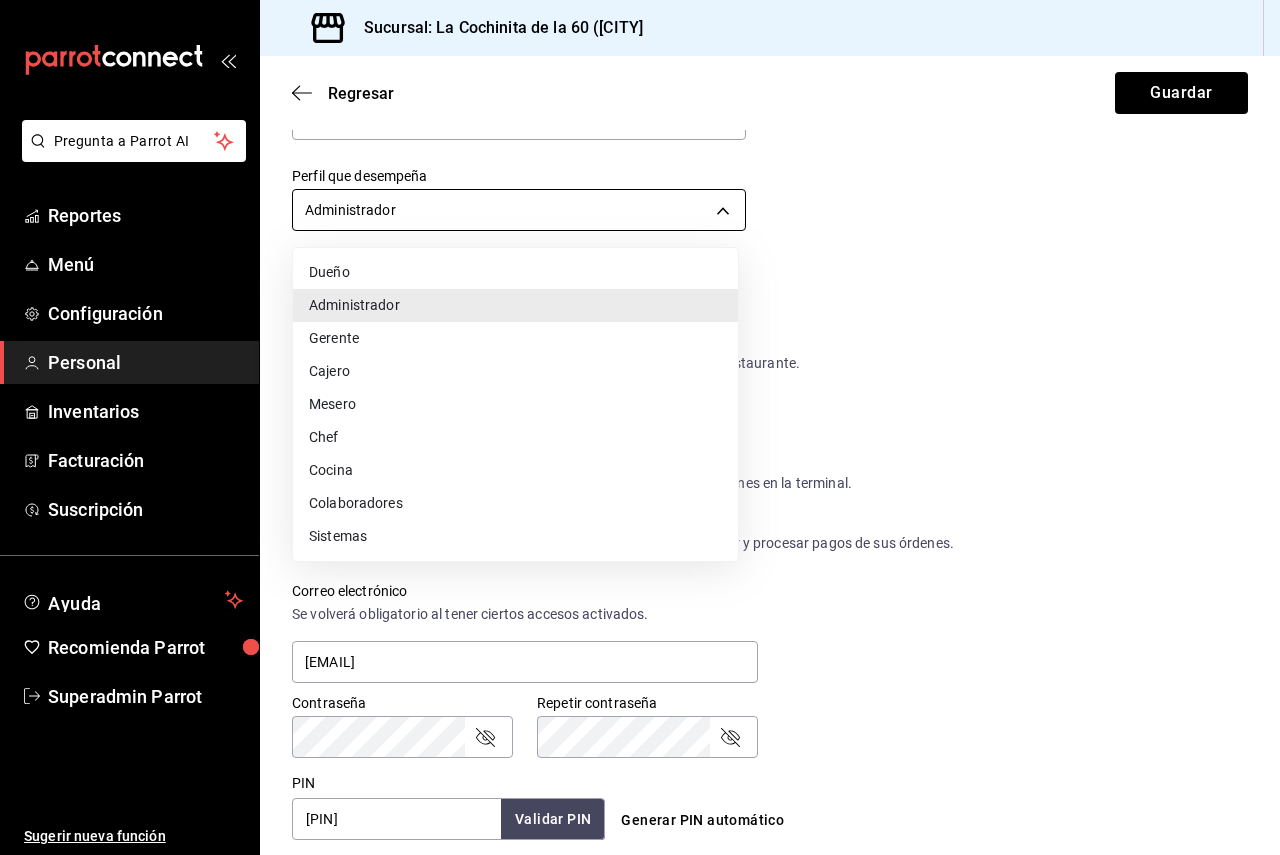 click on "Regresar Guardar Datos personales Nombre Superadmin Apellido Parrot Número celular (opcional) +52 (__) ____-____ Perfil que desempeña Administrador ADMIN Accesos Selecciona a que plataformas tendrá acceso este usuario. Administrador Web Posibilidad de iniciar sesión en la oficina administrativa de un restaurante.  Acceso al Punto de venta Posibilidad de autenticarse en el POS mediante PIN.  Iniciar sesión en terminal (correo electrónico o QR) Los usuarios podrán iniciar sesión y aceptar términos y condiciones en la terminal. Acceso uso de terminal Los usuarios podrán acceder y utilizar la terminal para visualizar y procesar pagos de sus órdenes. Correo electrónico Se volverá obligatorio al tener ciertos accesos activados. [EMAIL] Contraseña Contraseña PIN [PIN]" at bounding box center (640, 427) 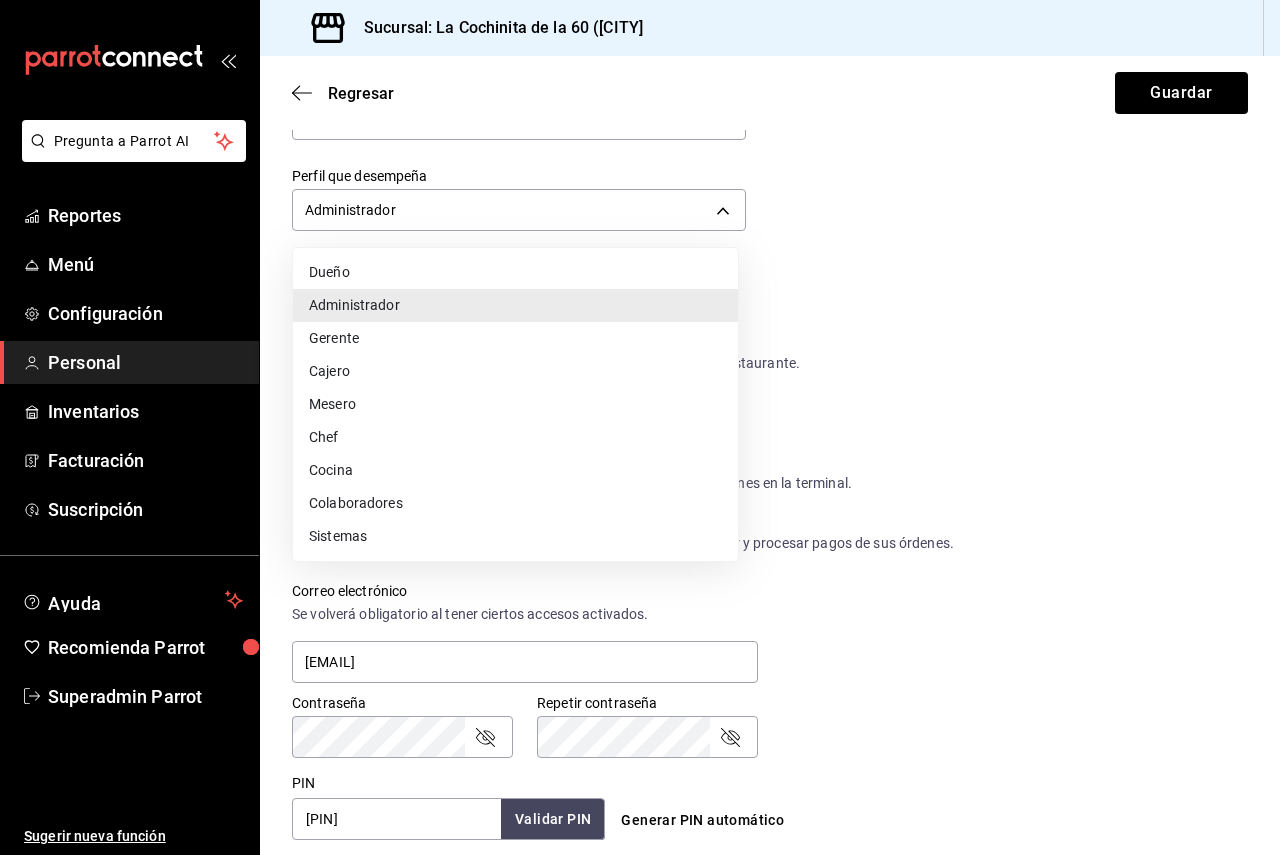click on "Sistemas" at bounding box center [515, 536] 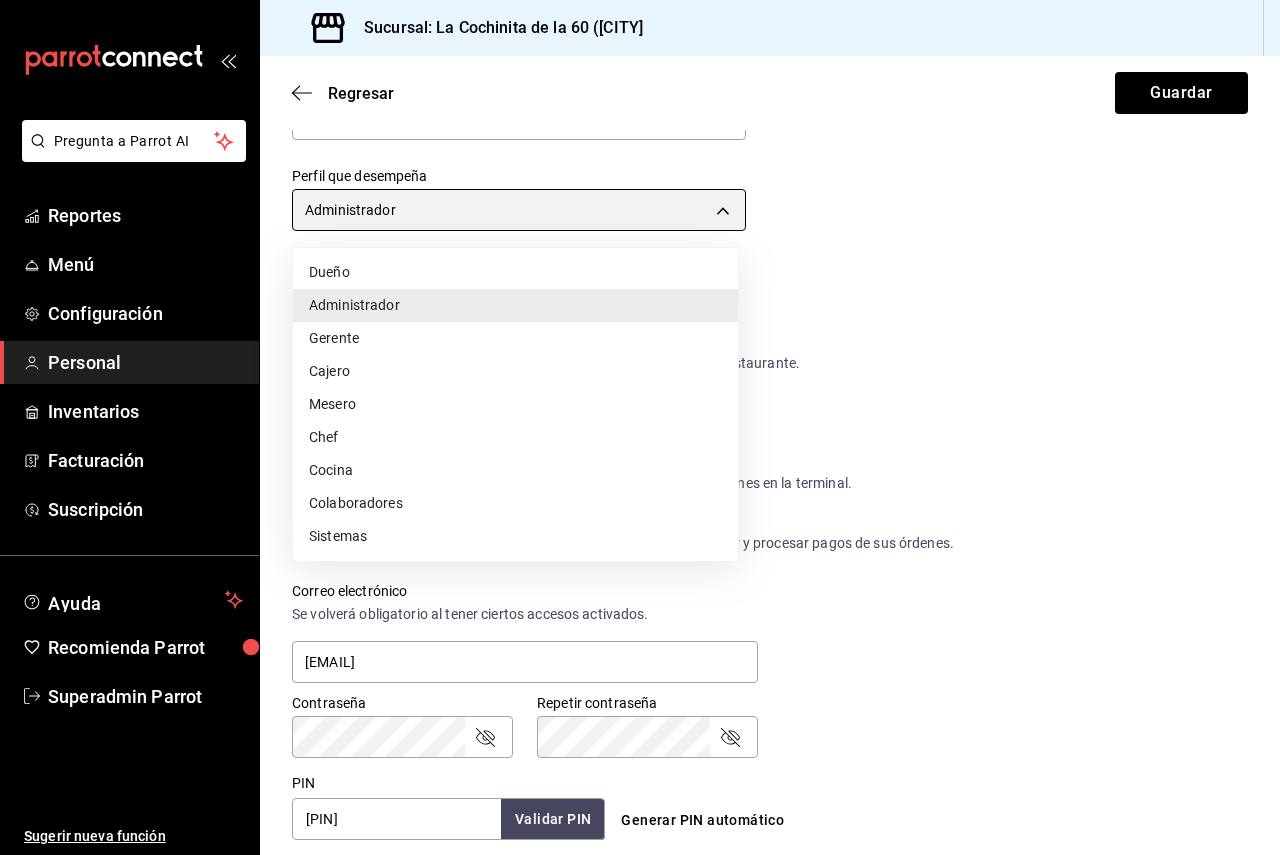 type on "IT" 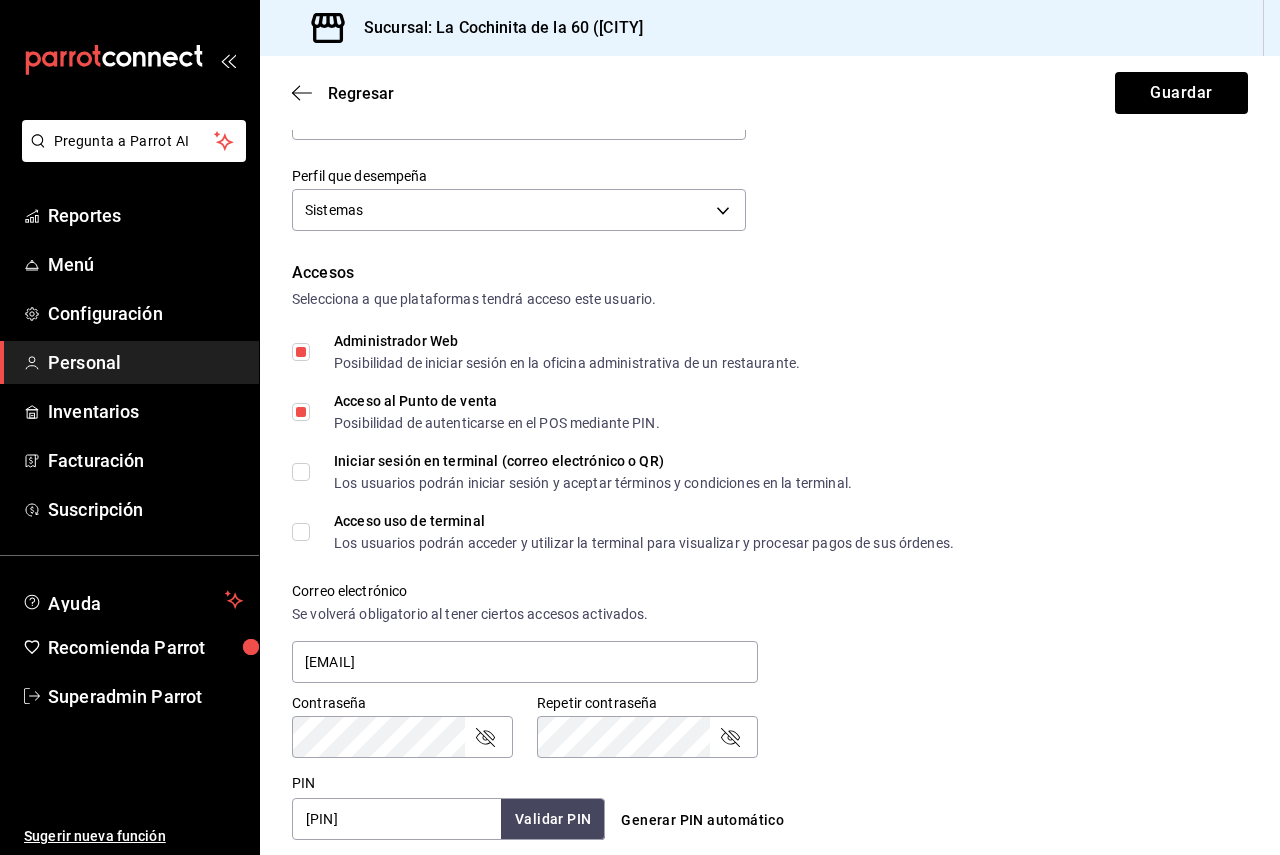 click on "Accesos Selecciona a que plataformas tendrá acceso este usuario. Administrador Web Posibilidad de iniciar sesión en la oficina administrativa de un restaurante.  Acceso al Punto de venta Posibilidad de autenticarse en el POS mediante PIN.  Iniciar sesión en terminal (correo electrónico o QR) Los usuarios podrán iniciar sesión y aceptar términos y condiciones en la terminal. Acceso uso de terminal Los usuarios podrán acceder y utilizar la terminal para visualizar y procesar pagos de sus órdenes. Correo electrónico Se volverá obligatorio al tener ciertos accesos activados. [EMAIL] Contraseña Contraseña Repetir contraseña Repetir contraseña PIN [PIN] Validar PIN ​ Generar PIN automático" at bounding box center (770, 550) 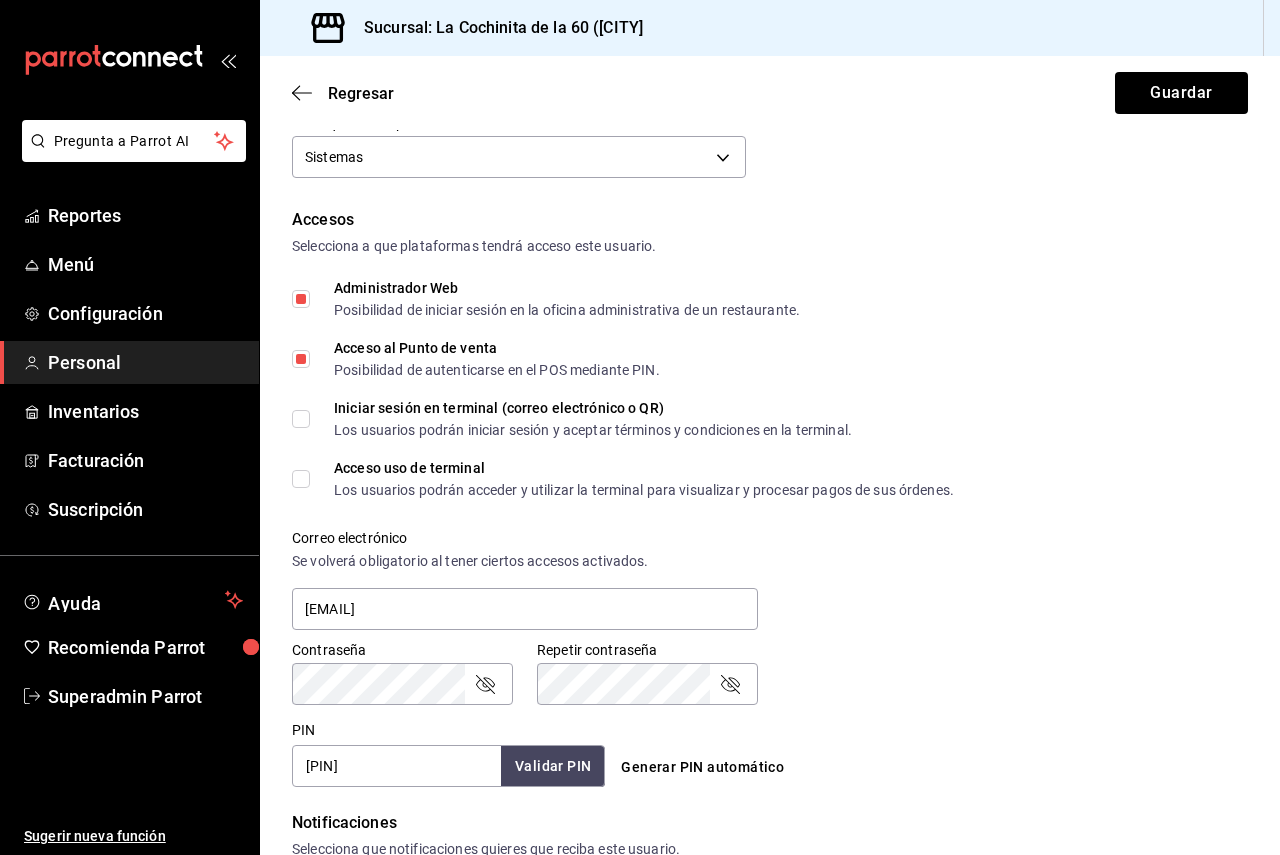 scroll, scrollTop: 300, scrollLeft: 0, axis: vertical 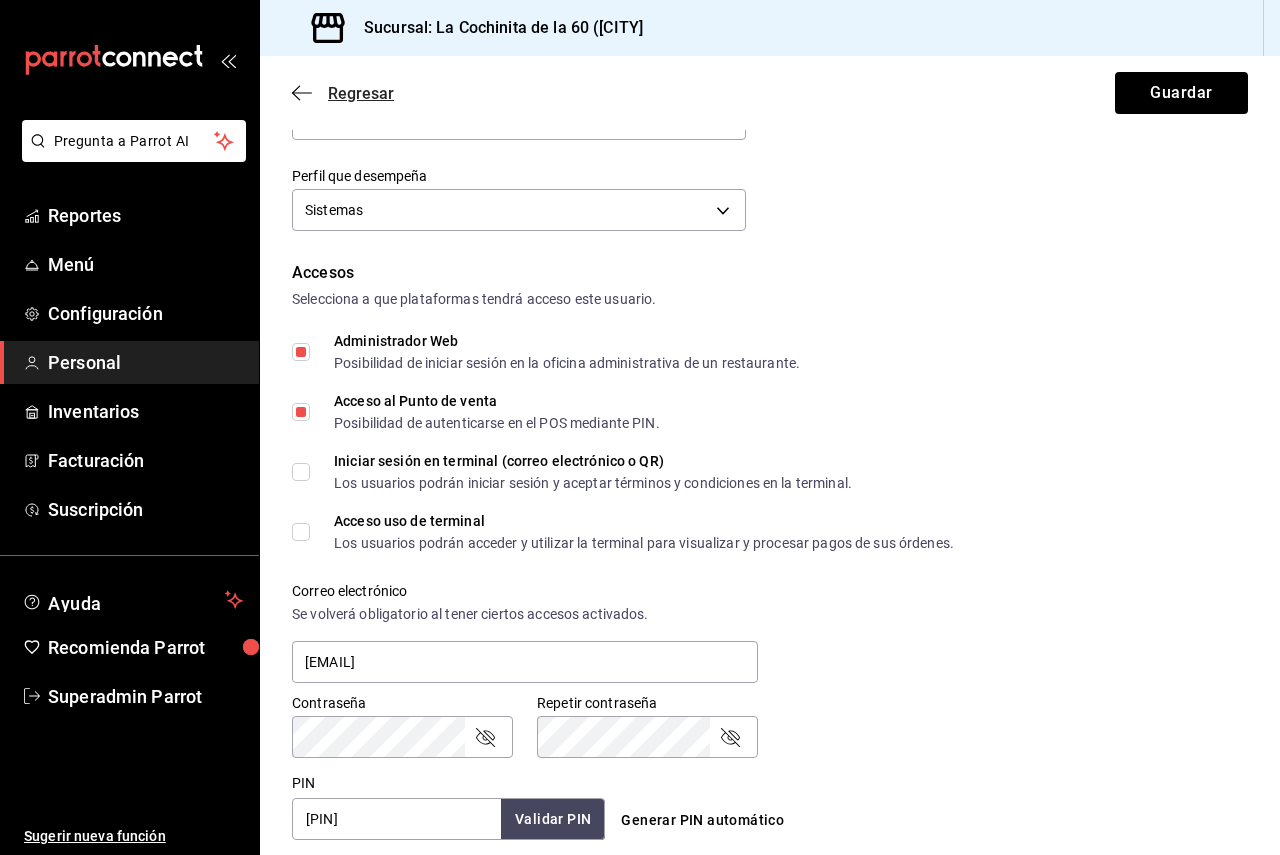 click 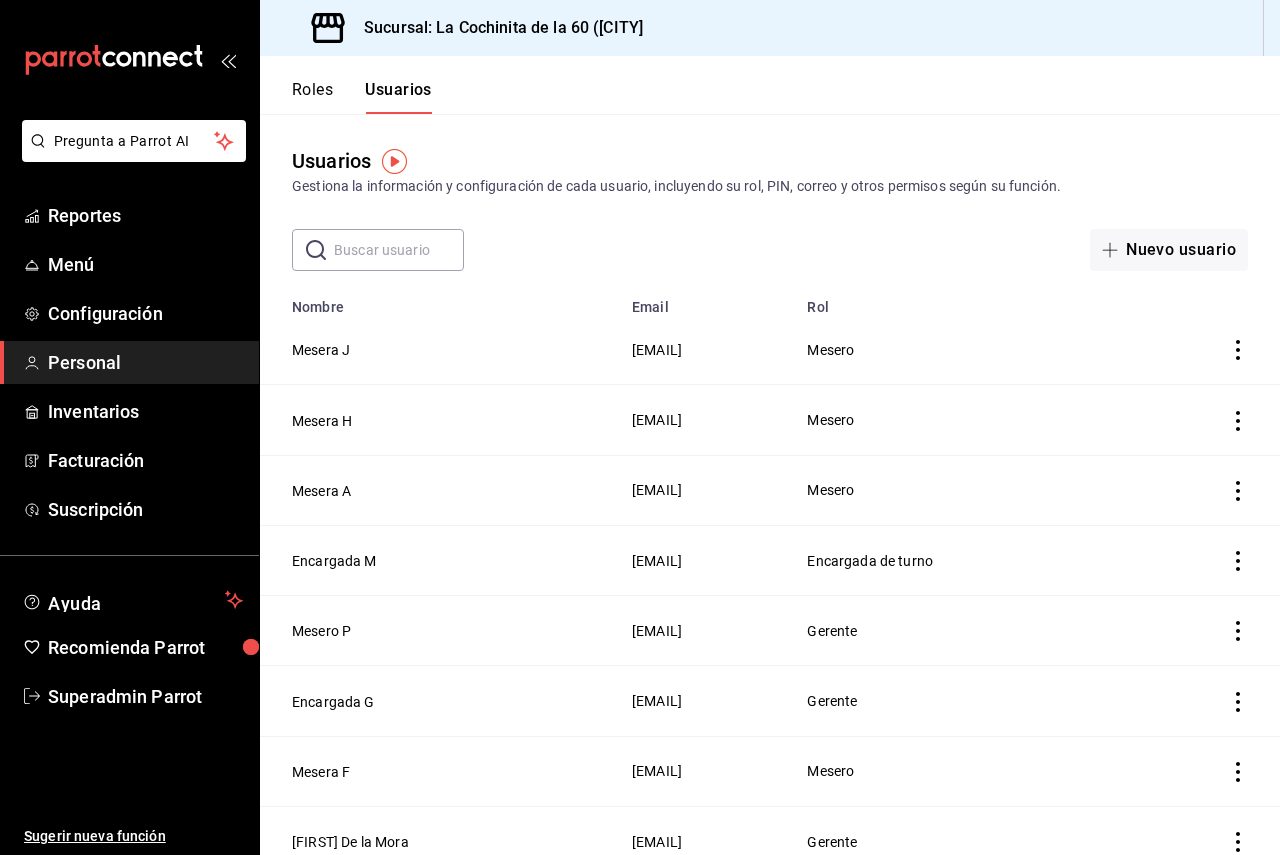 click at bounding box center (399, 250) 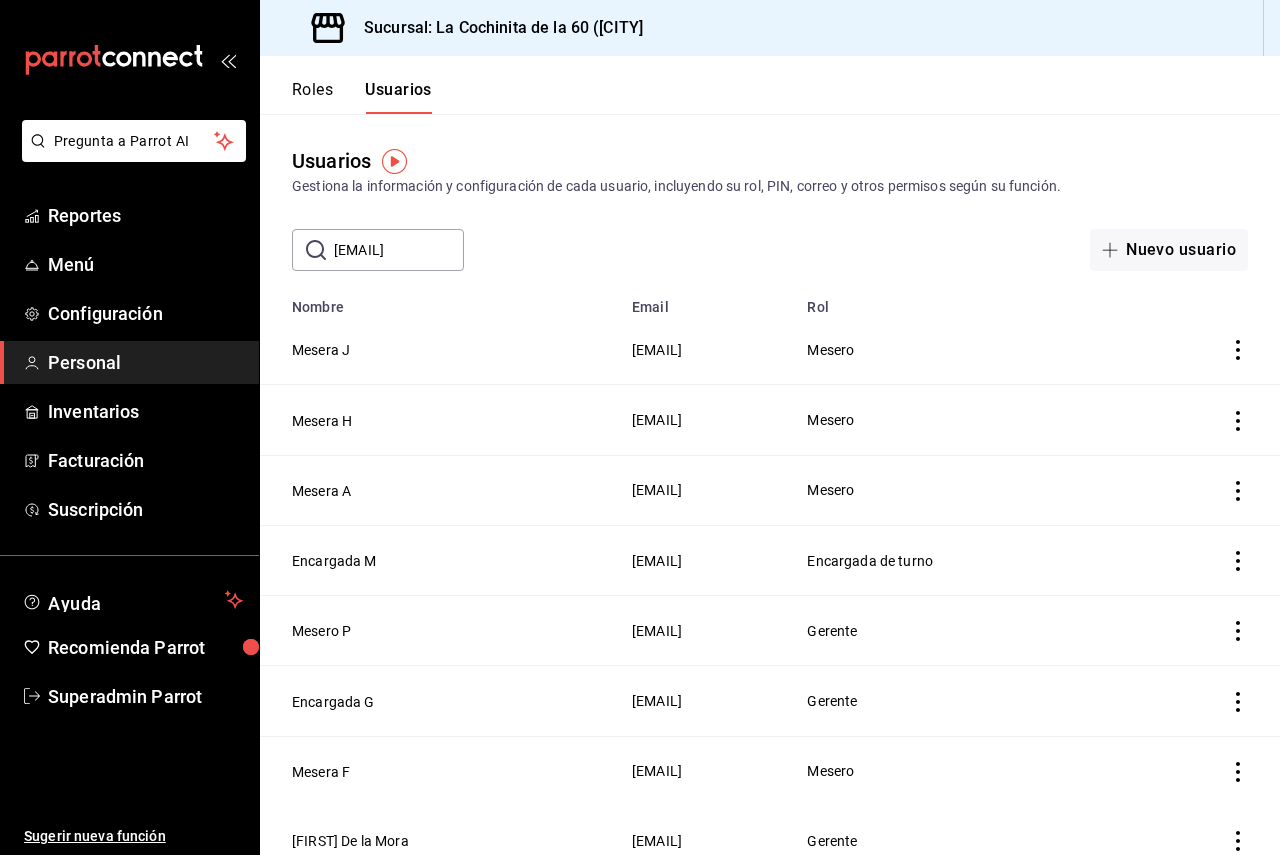 scroll, scrollTop: 0, scrollLeft: 74, axis: horizontal 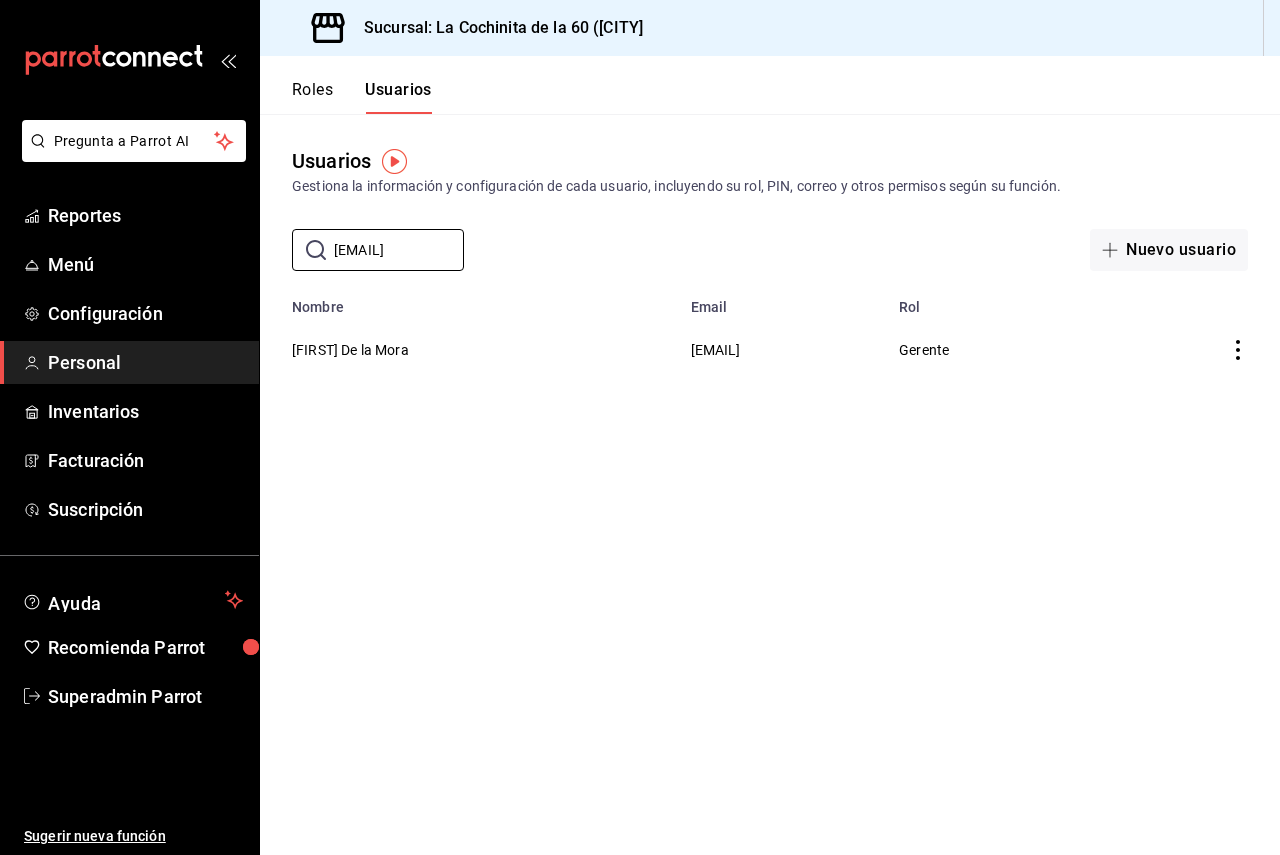 type on "[EMAIL]" 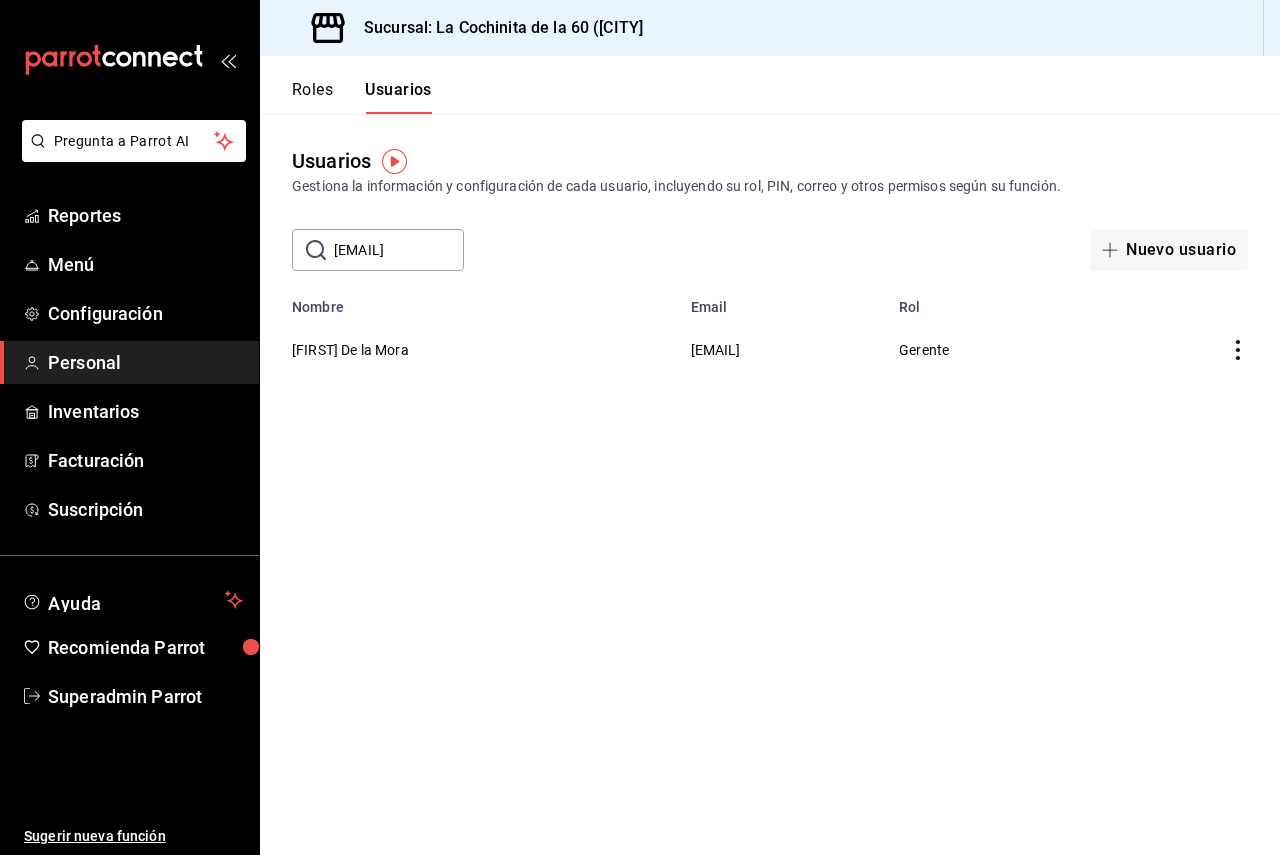 click on "[FIRST] De la Mora" at bounding box center (469, 349) 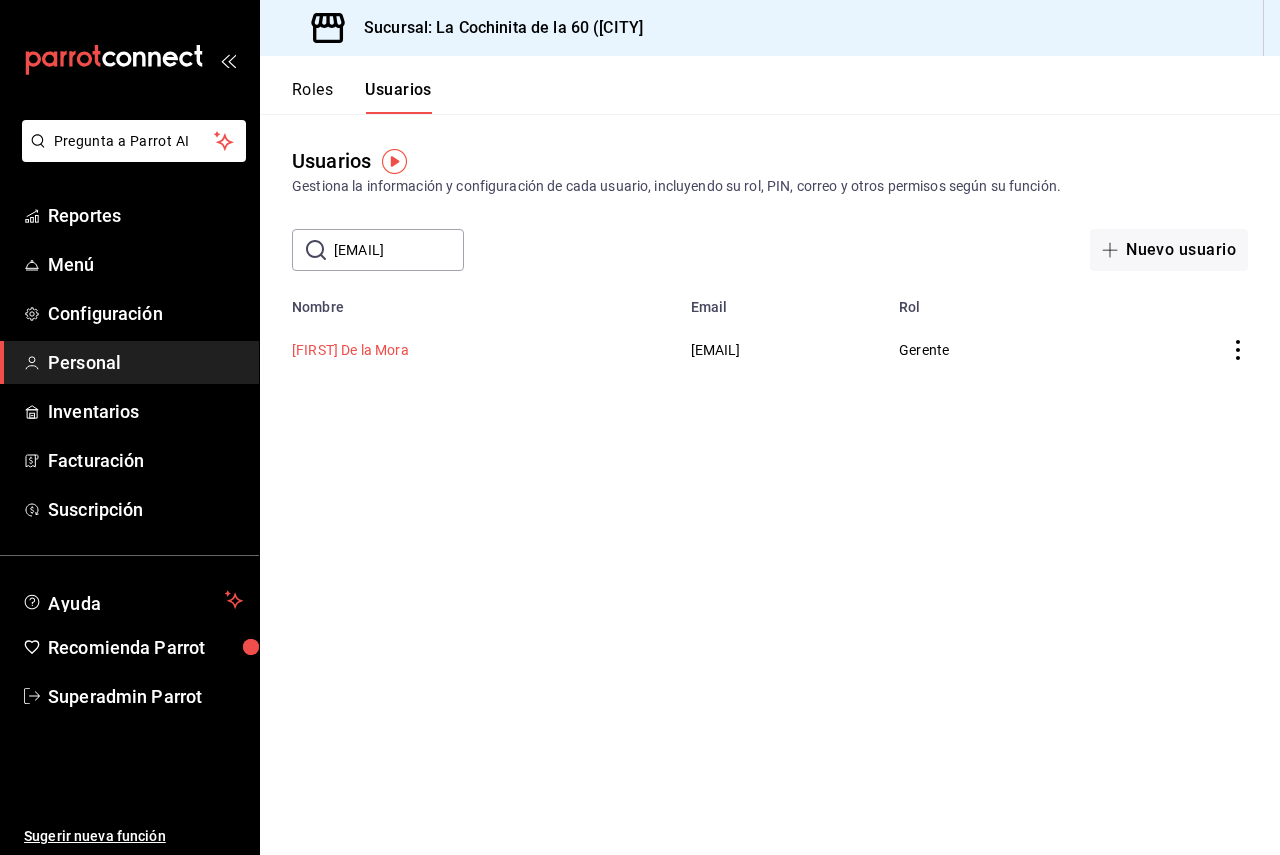 click on "[FIRST] De la Mora" at bounding box center (350, 350) 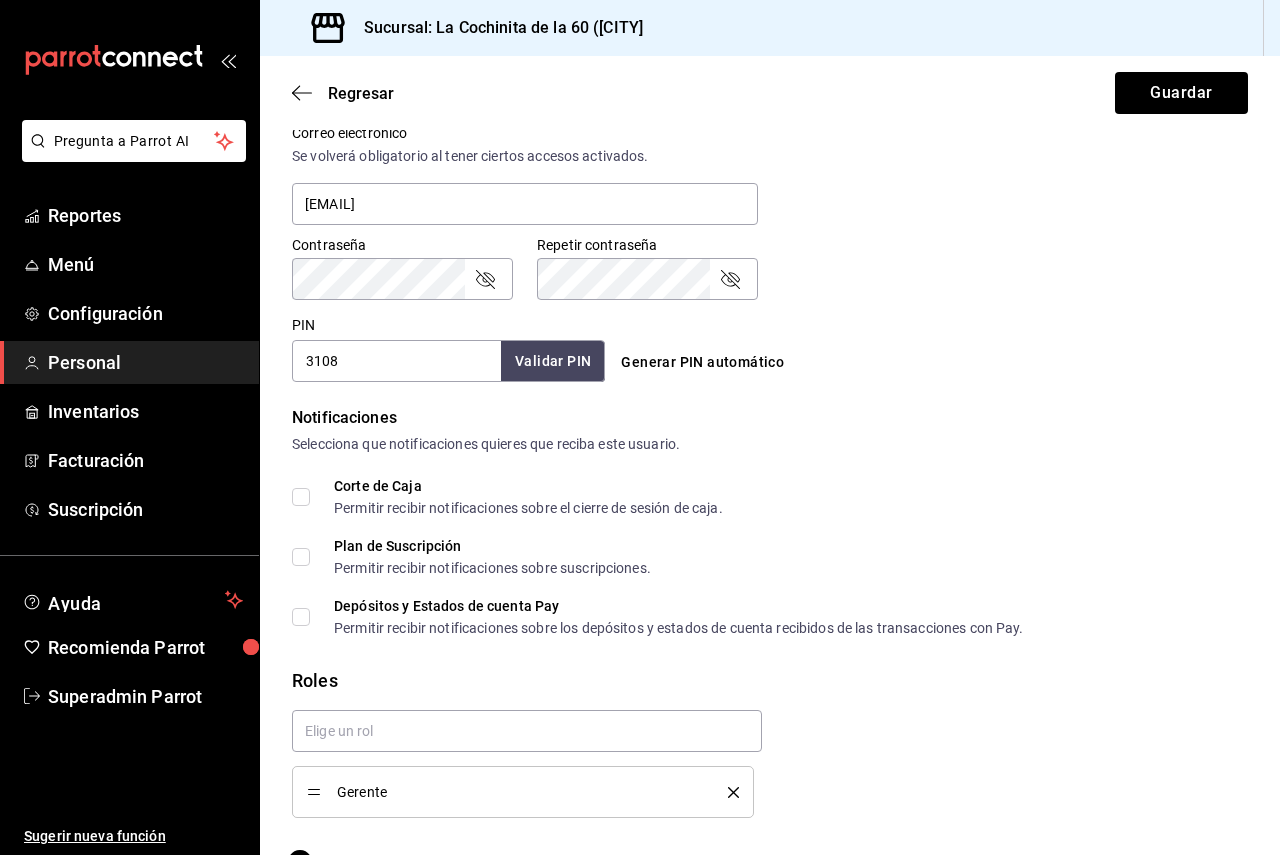 scroll, scrollTop: 809, scrollLeft: 0, axis: vertical 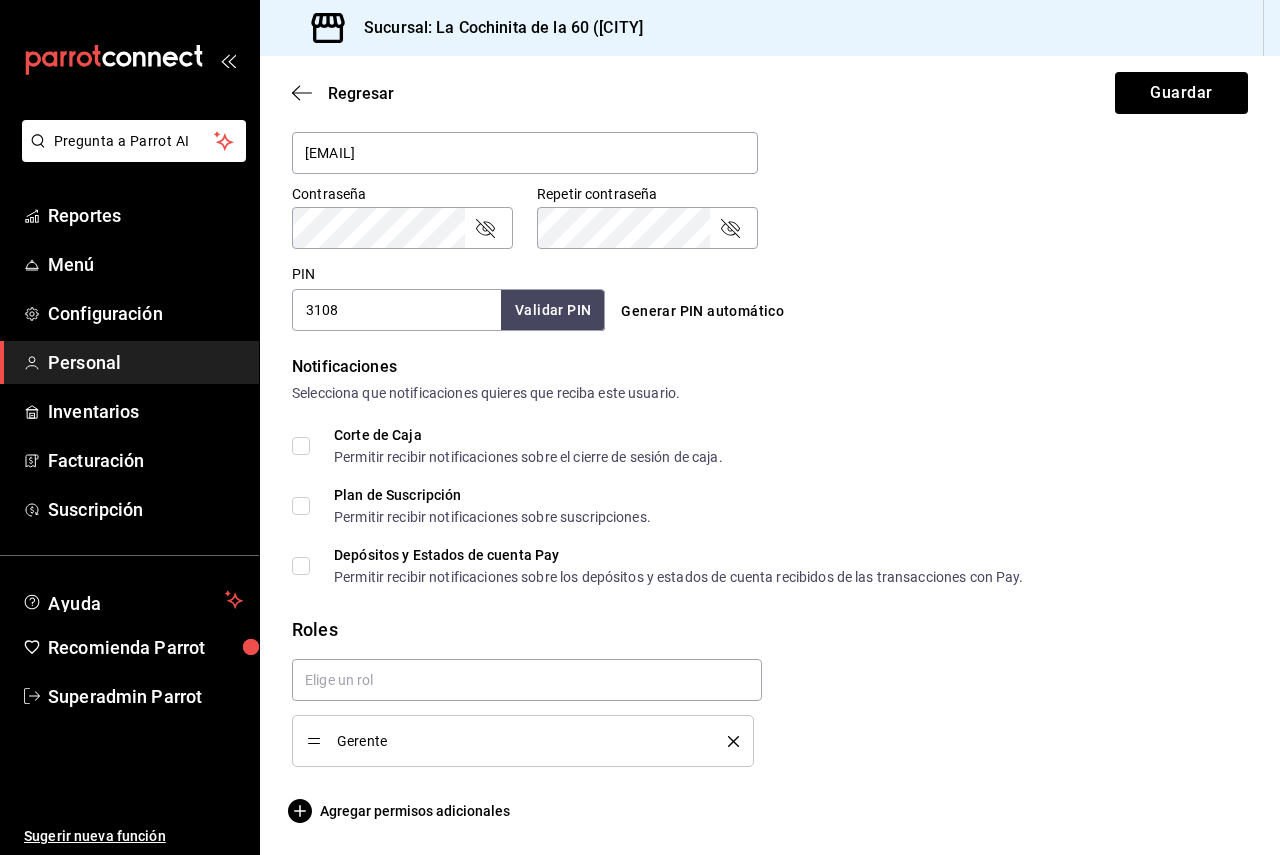 click on "Personal" at bounding box center (145, 362) 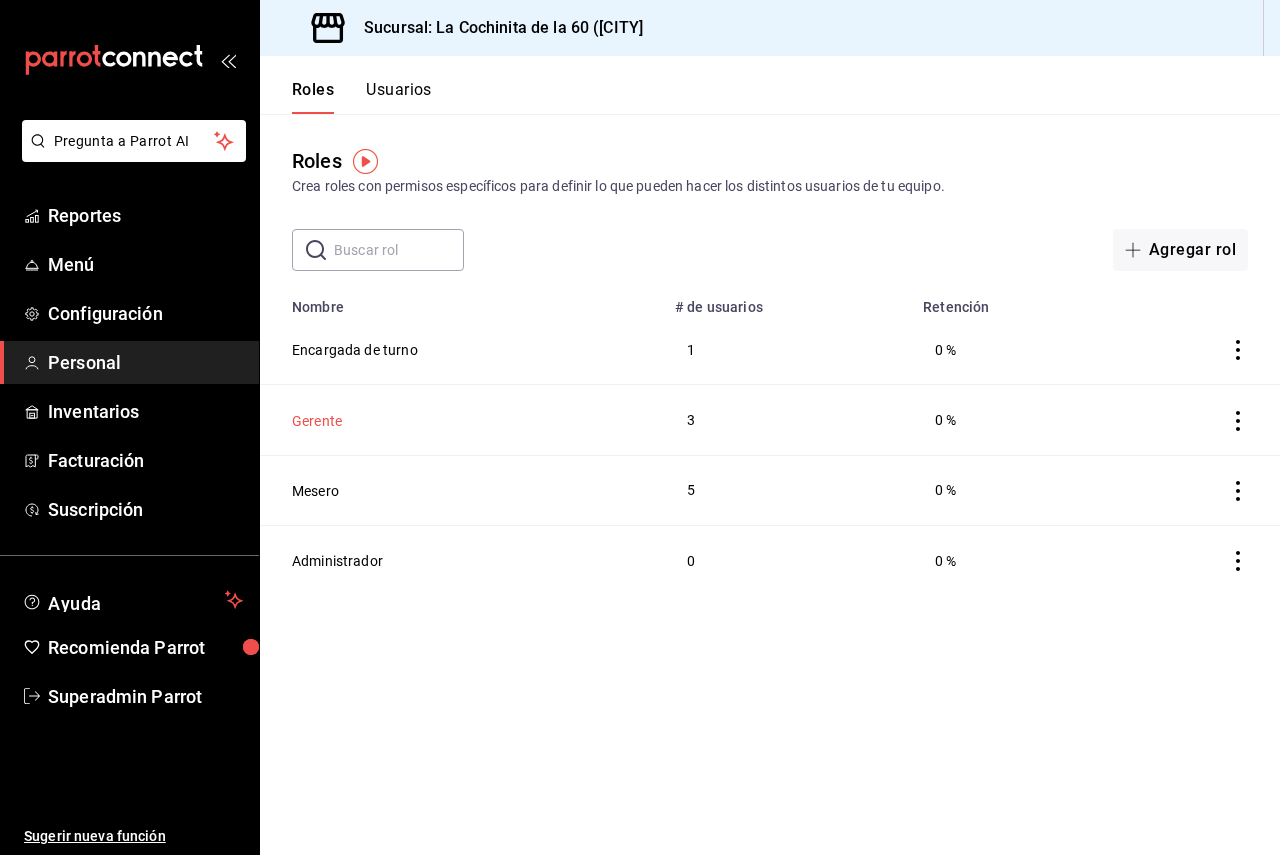 click on "Gerente" at bounding box center [317, 421] 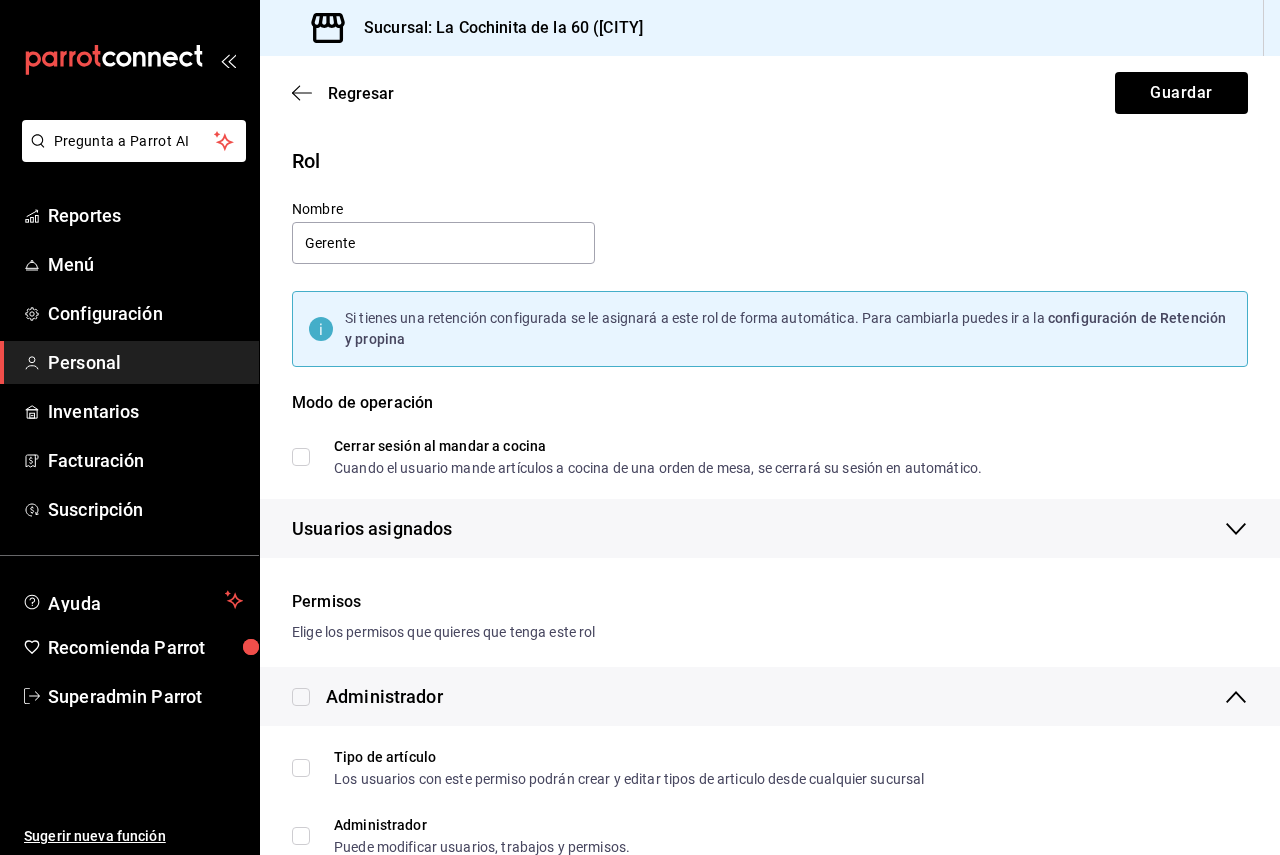 scroll, scrollTop: 100, scrollLeft: 0, axis: vertical 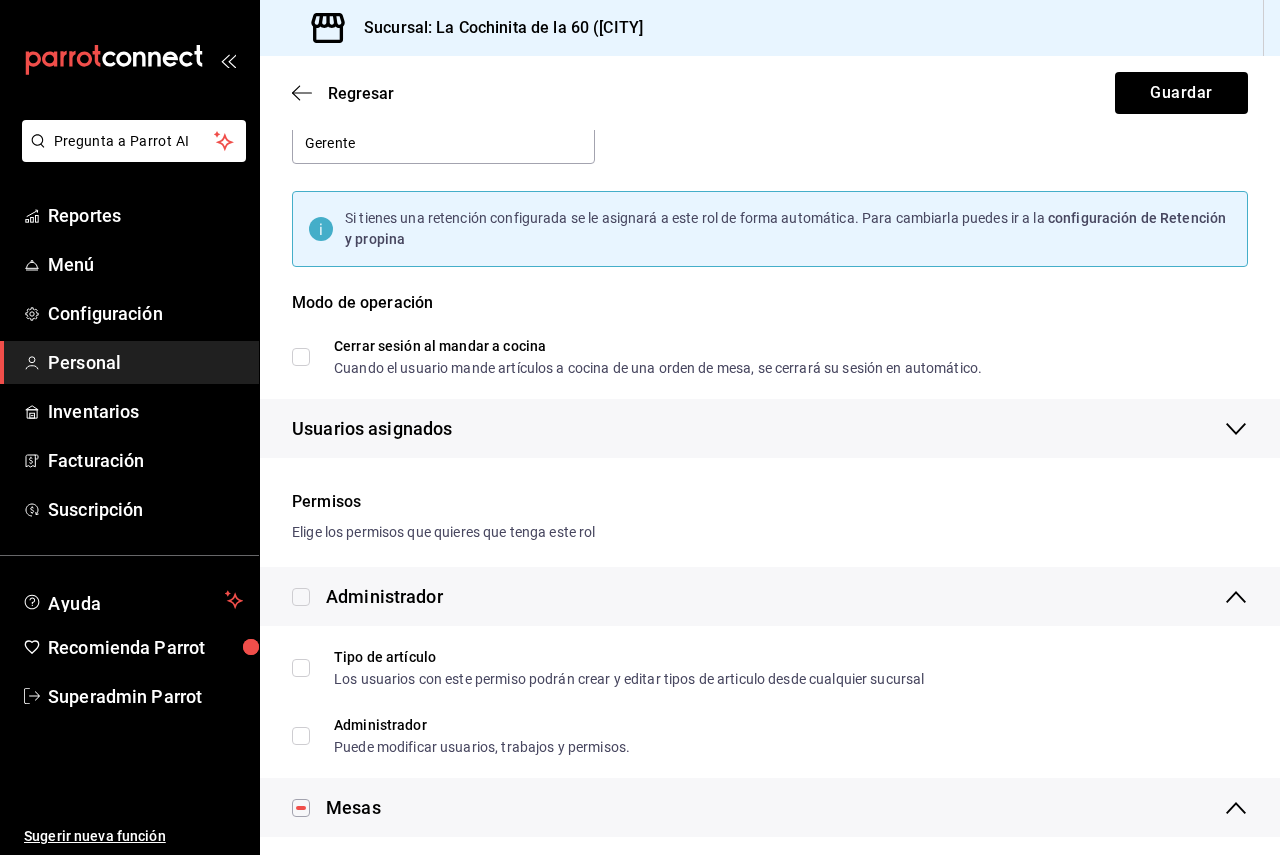 click on "Usuarios asignados" at bounding box center [770, 428] 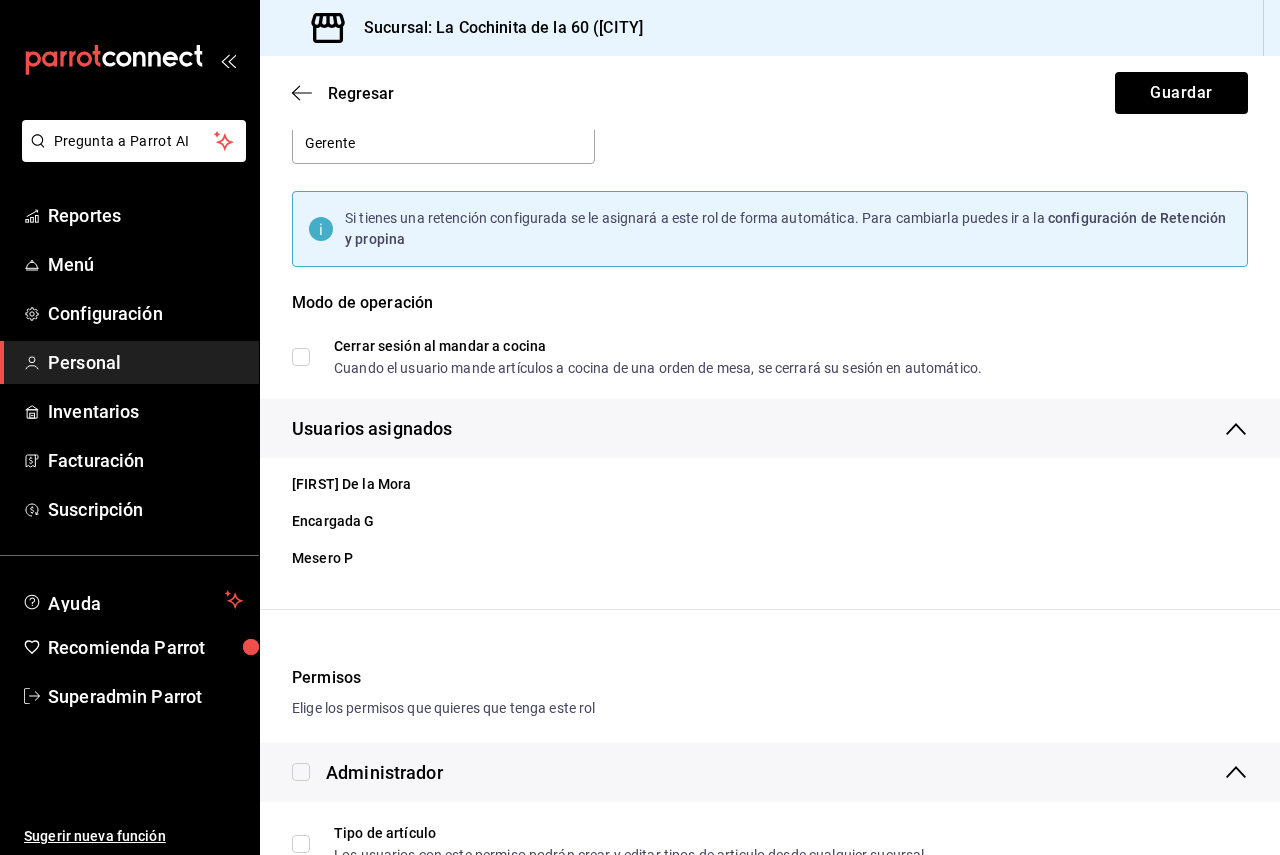 click on "Usuarios asignados" at bounding box center (770, 428) 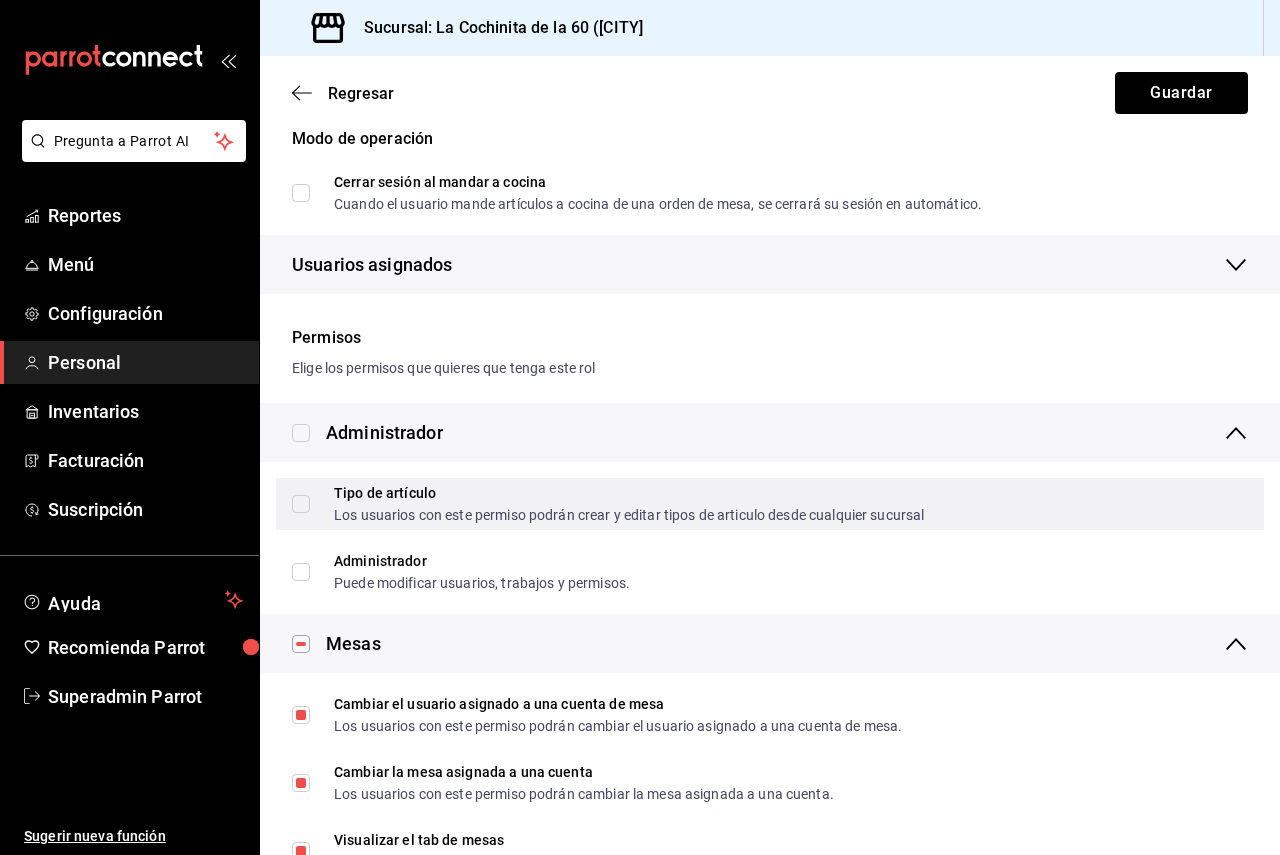 scroll, scrollTop: 300, scrollLeft: 0, axis: vertical 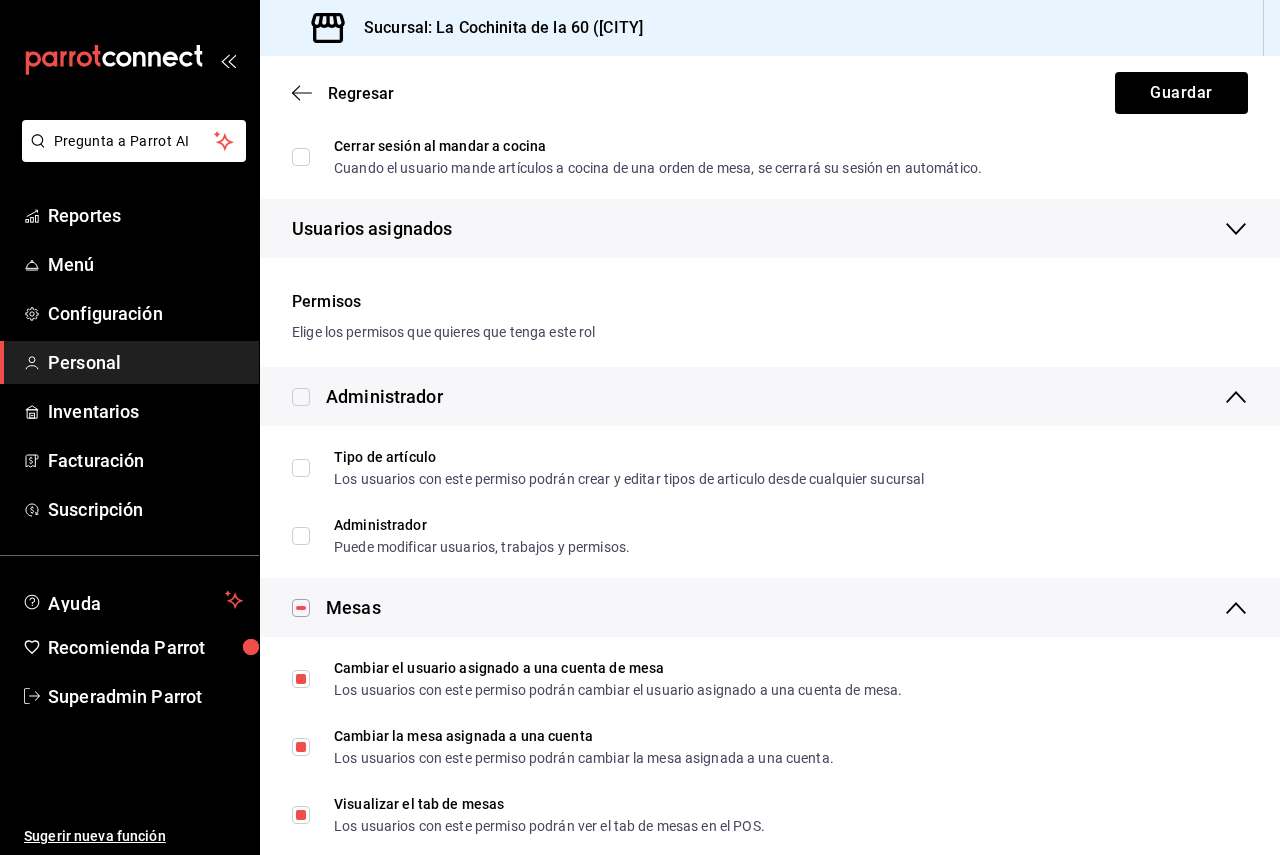 click on "Administrador" at bounding box center [770, 396] 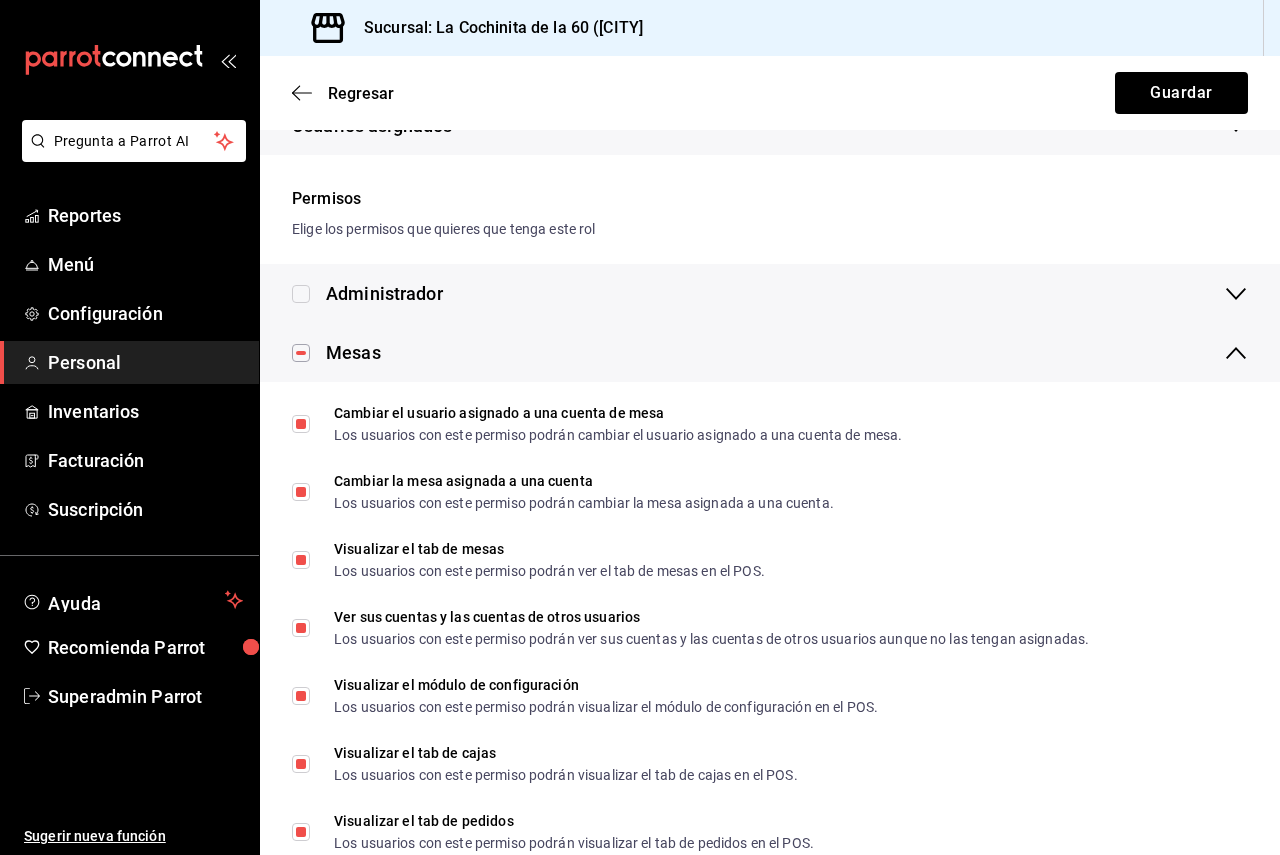 scroll, scrollTop: 500, scrollLeft: 0, axis: vertical 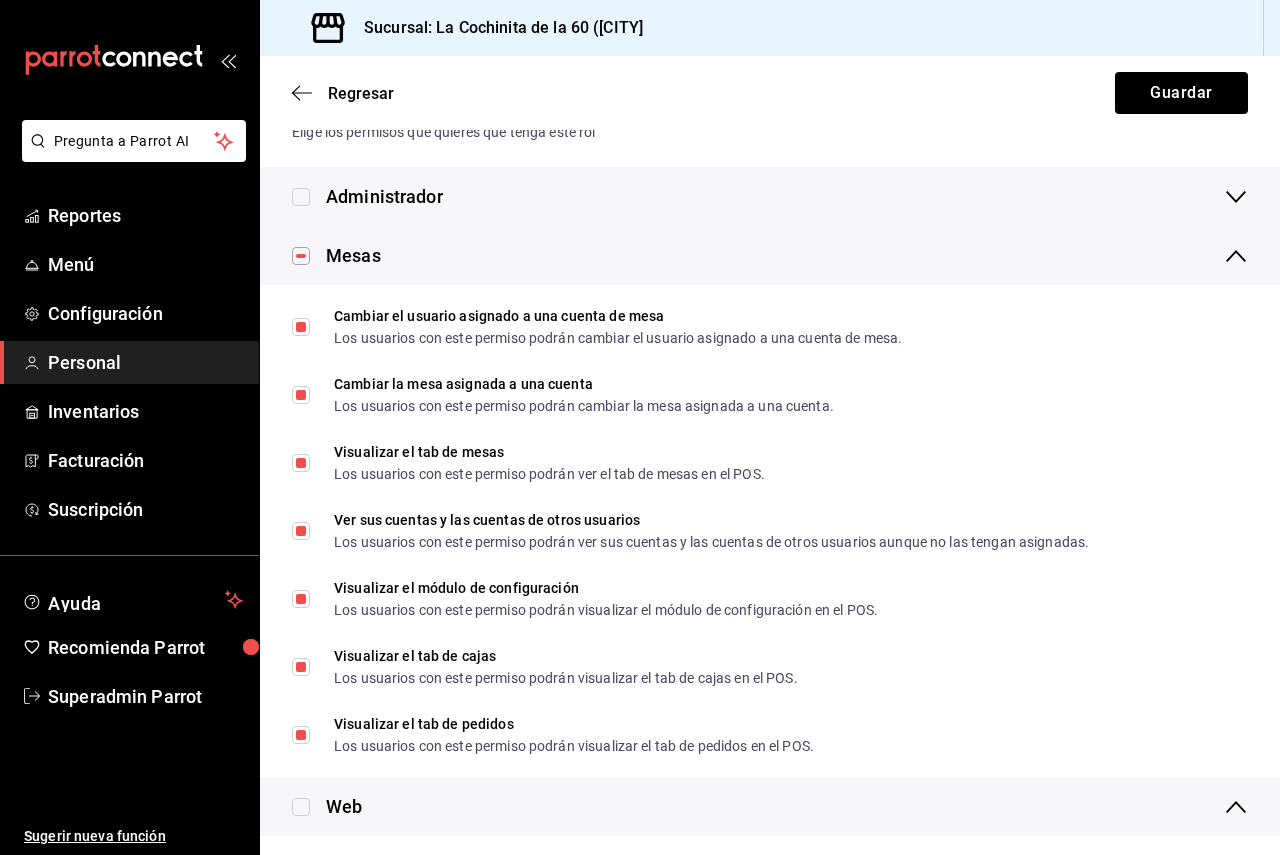 click on "Mesas" at bounding box center [770, 255] 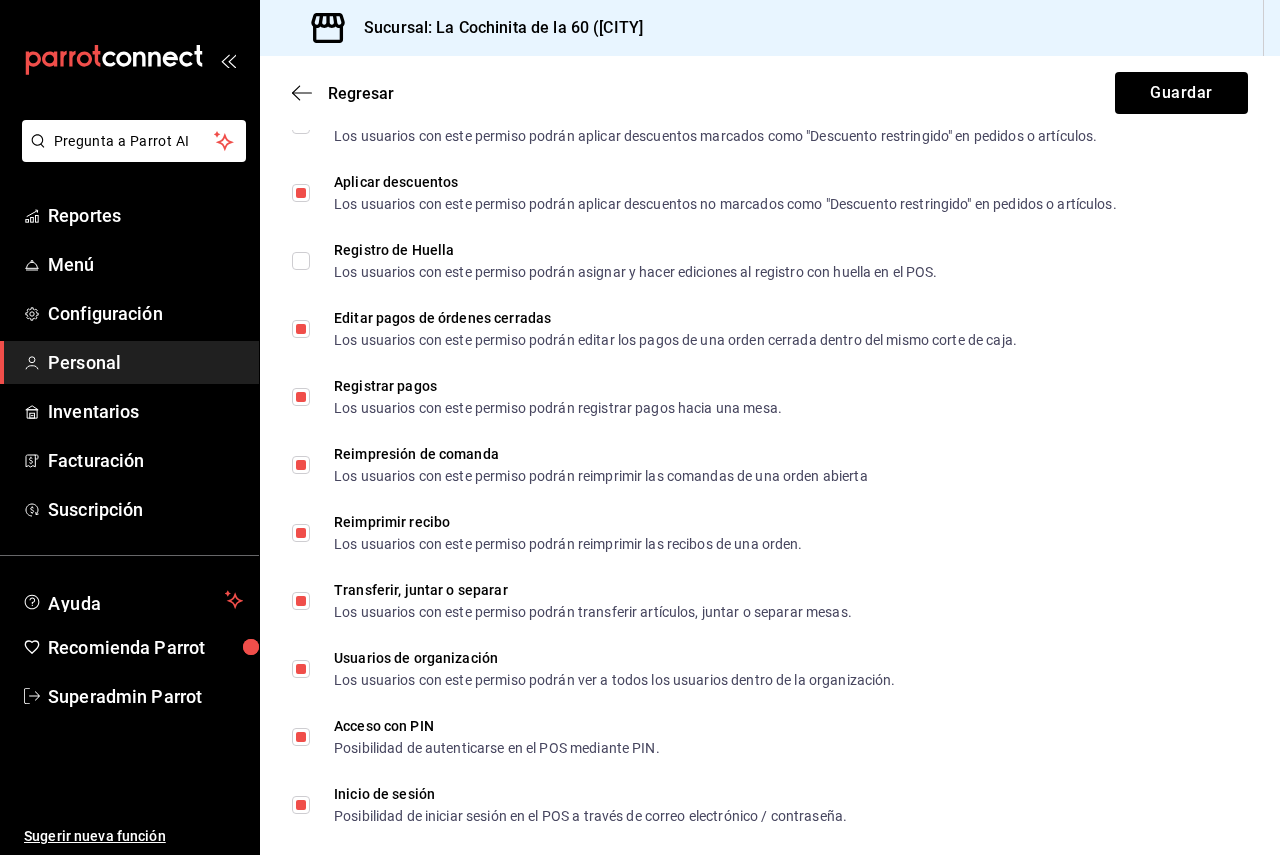 scroll, scrollTop: 2792, scrollLeft: 0, axis: vertical 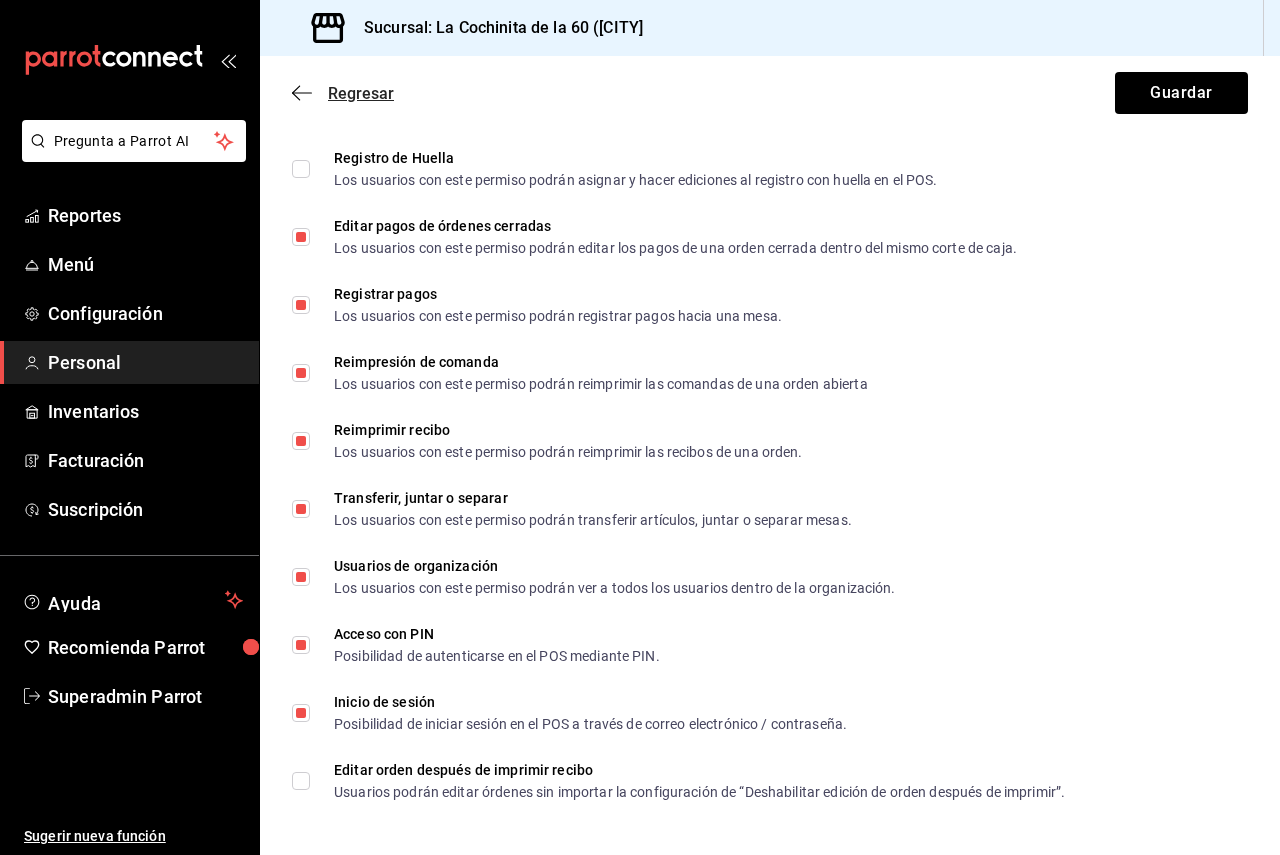 click 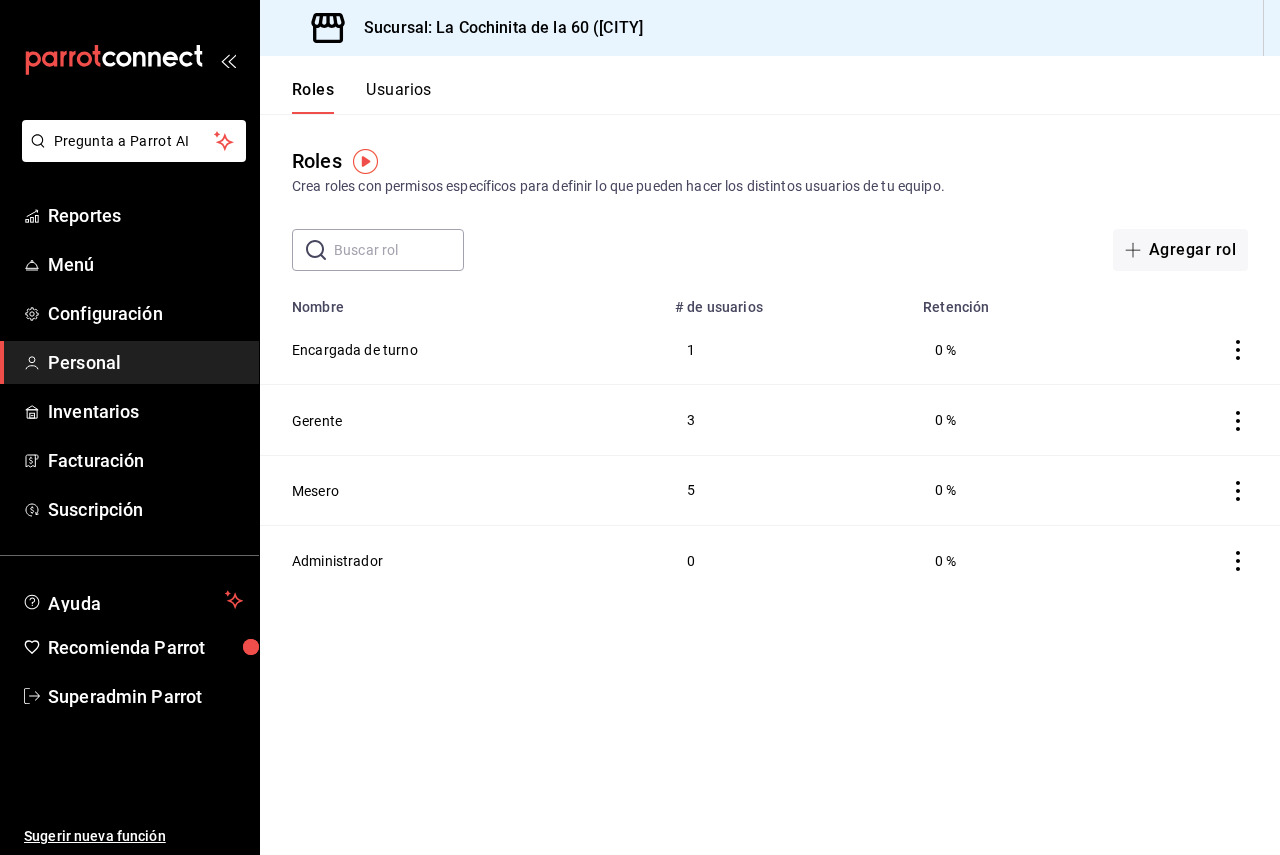 click on "Usuarios" at bounding box center (399, 97) 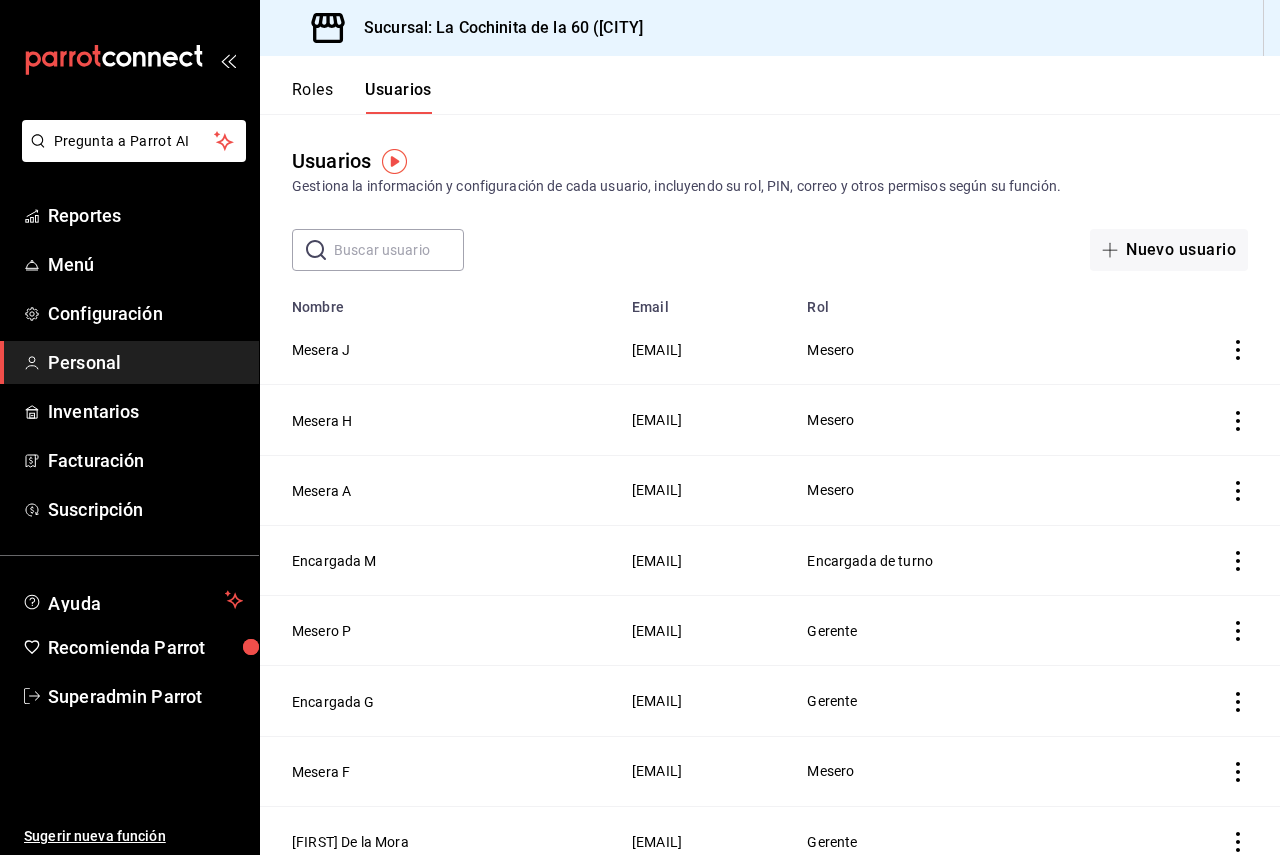 click at bounding box center (399, 250) 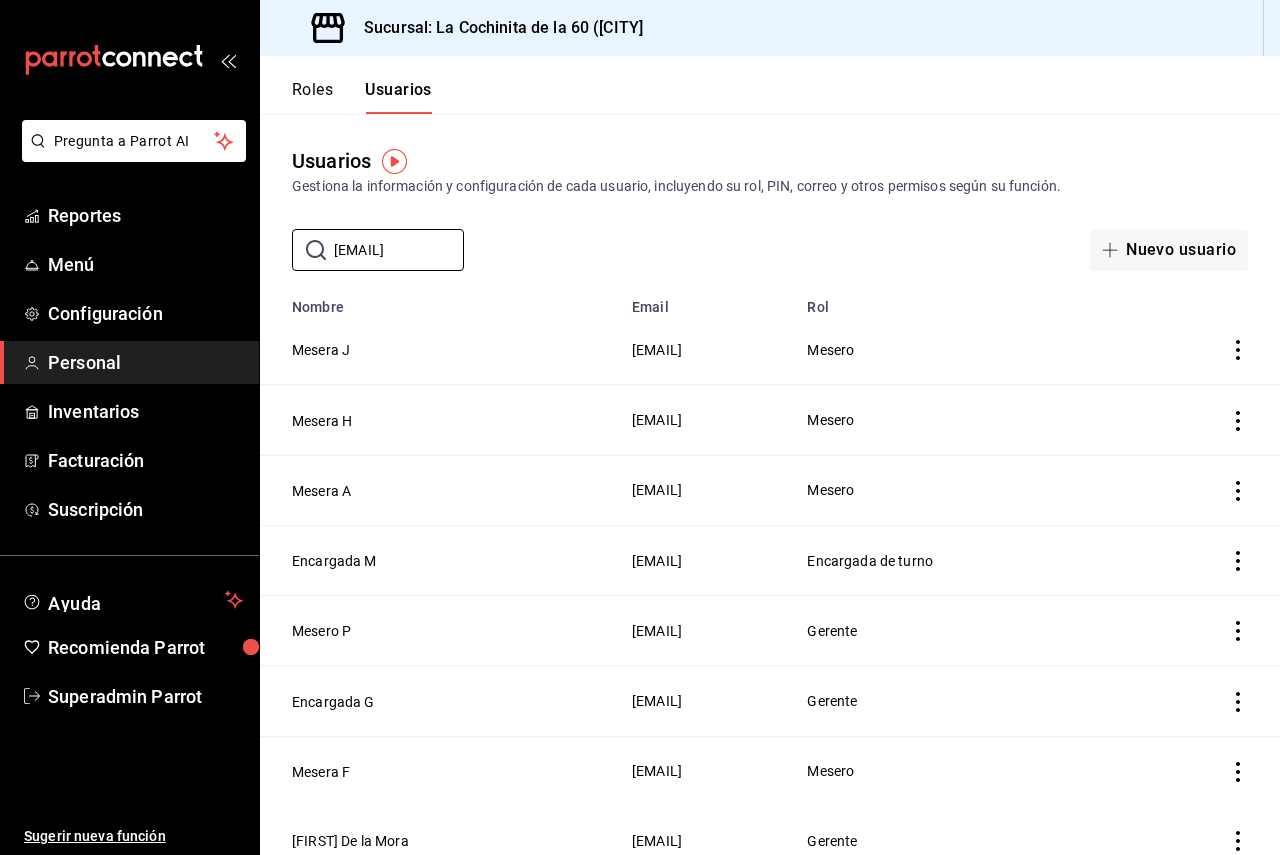 scroll, scrollTop: 0, scrollLeft: 74, axis: horizontal 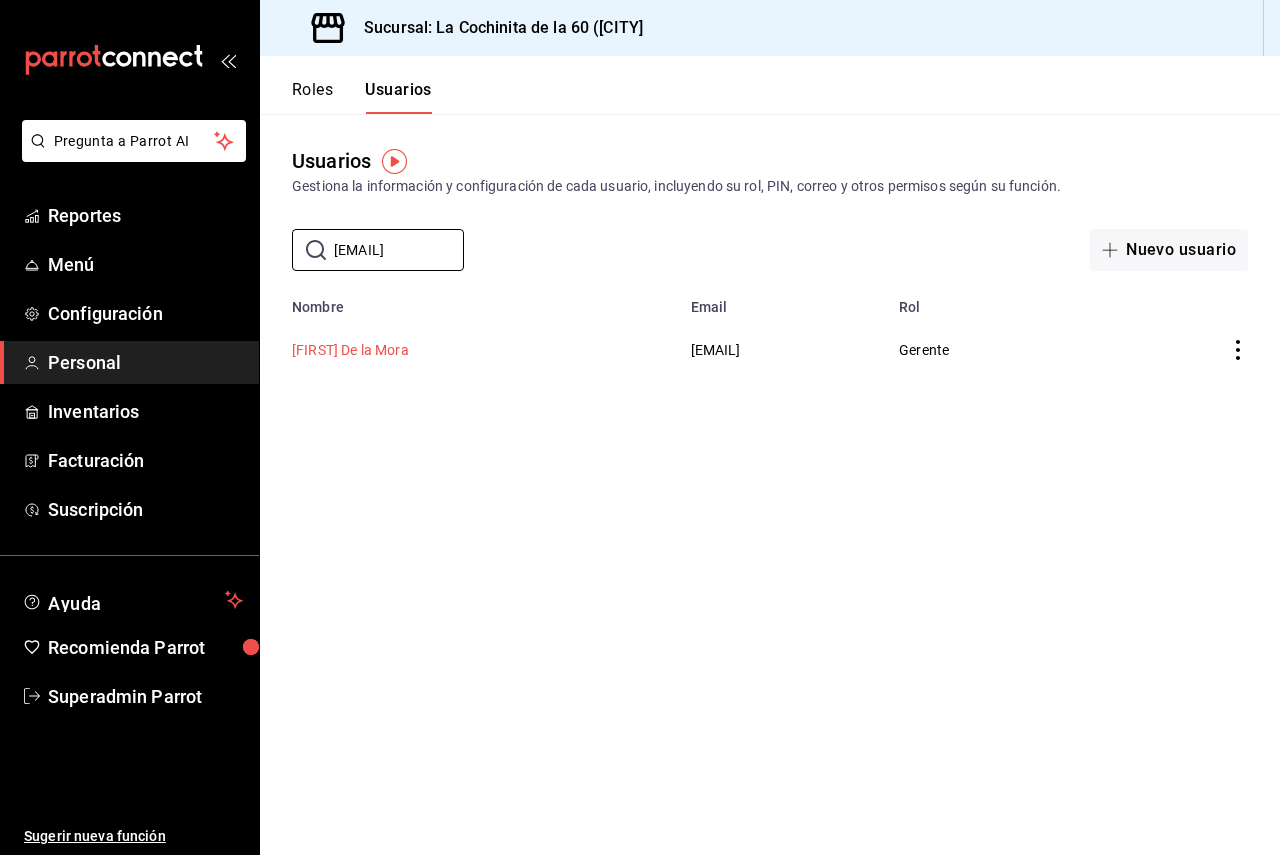 type on "[EMAIL]" 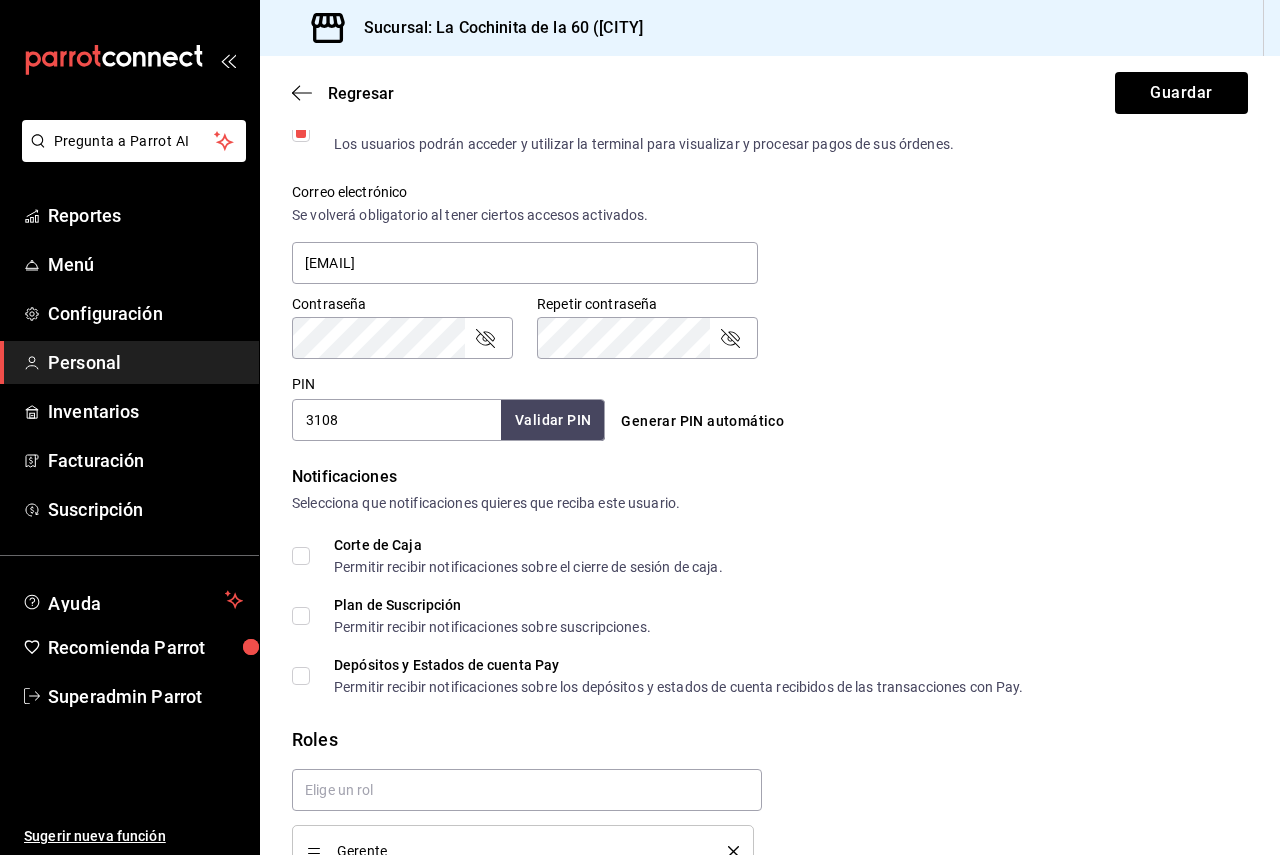 scroll, scrollTop: 700, scrollLeft: 0, axis: vertical 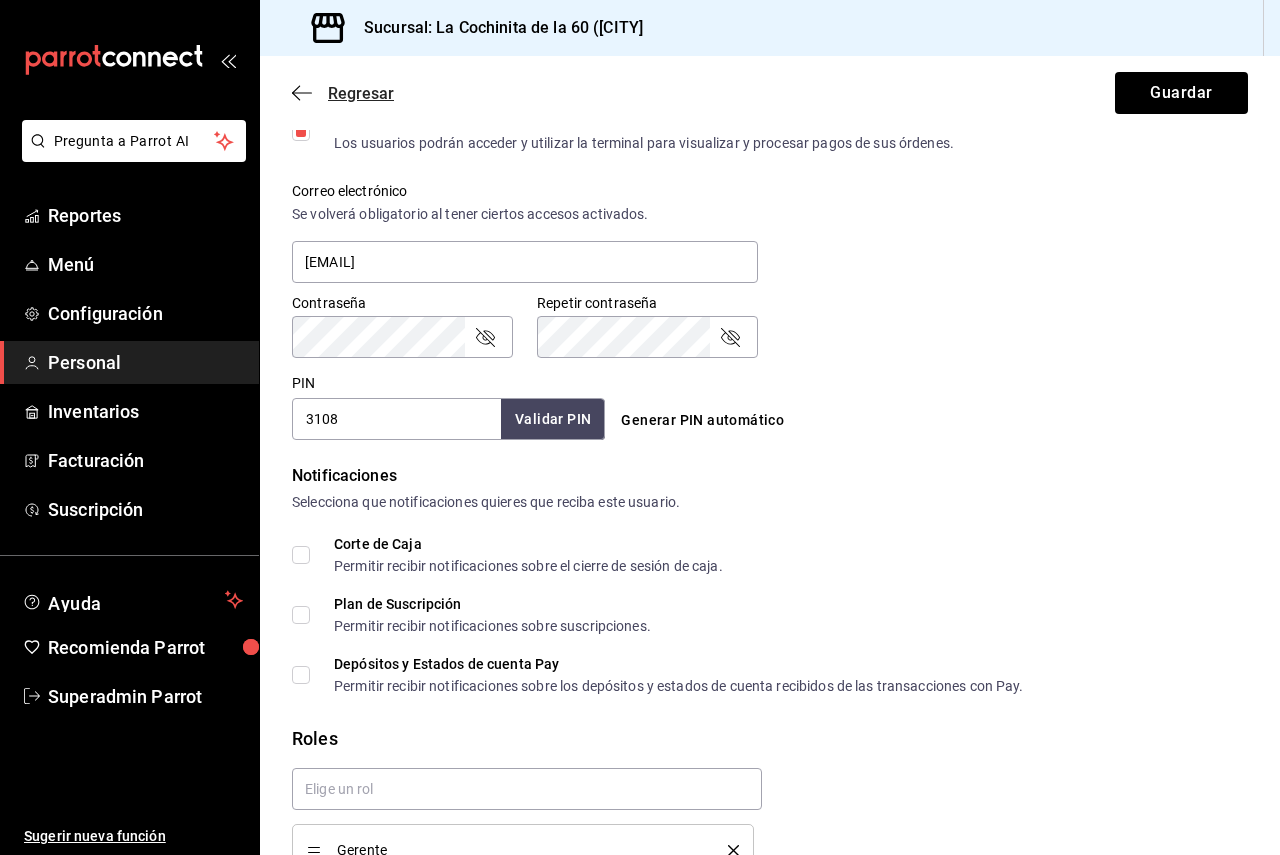 click on "Regresar" at bounding box center (343, 93) 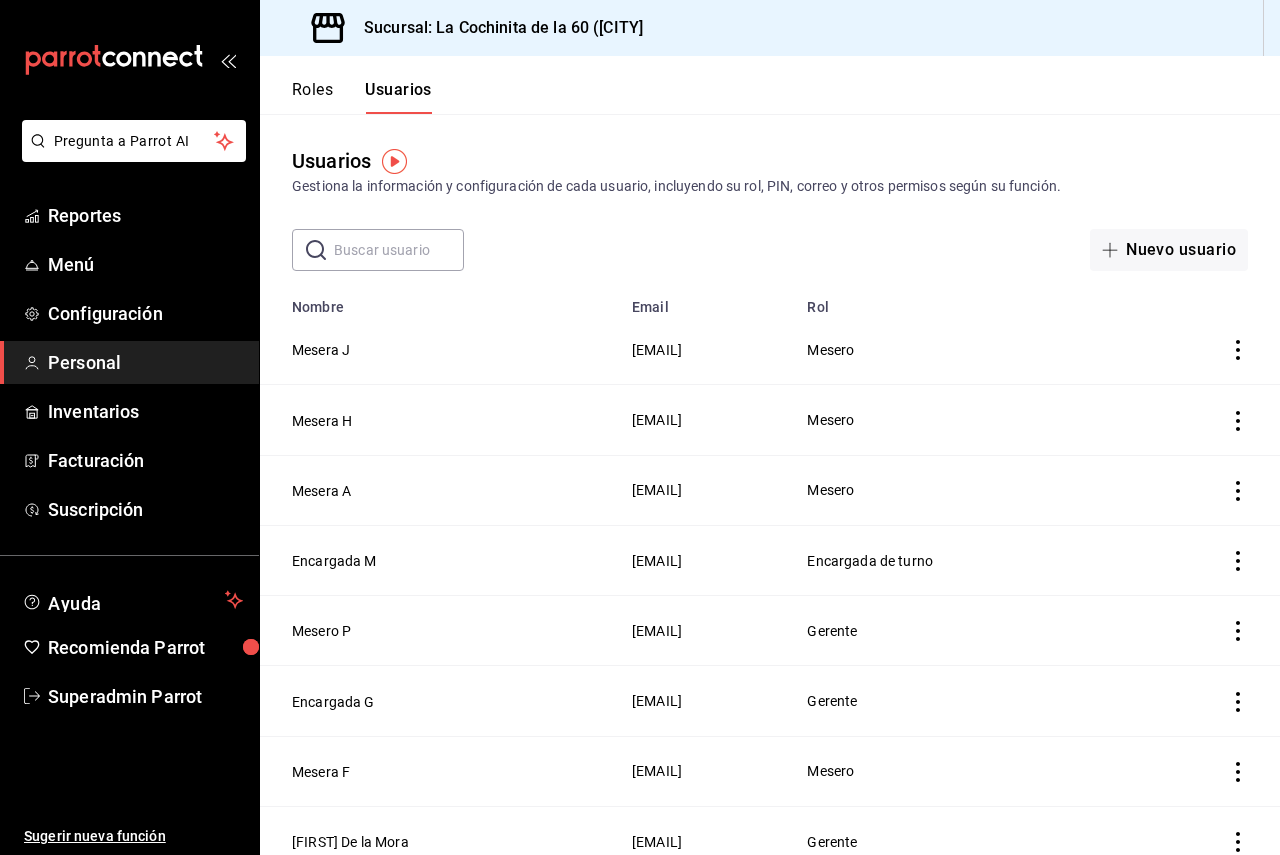 click at bounding box center (399, 250) 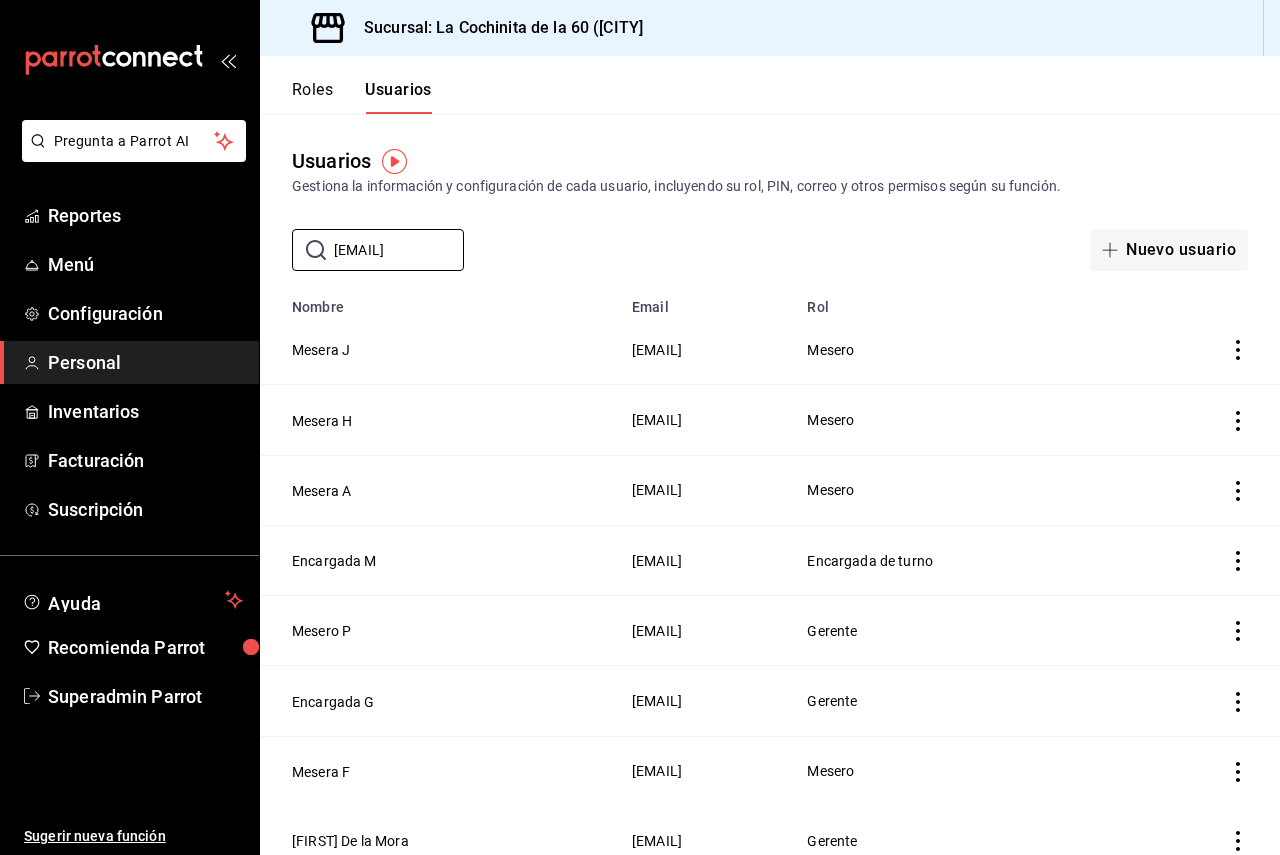 scroll, scrollTop: 0, scrollLeft: 74, axis: horizontal 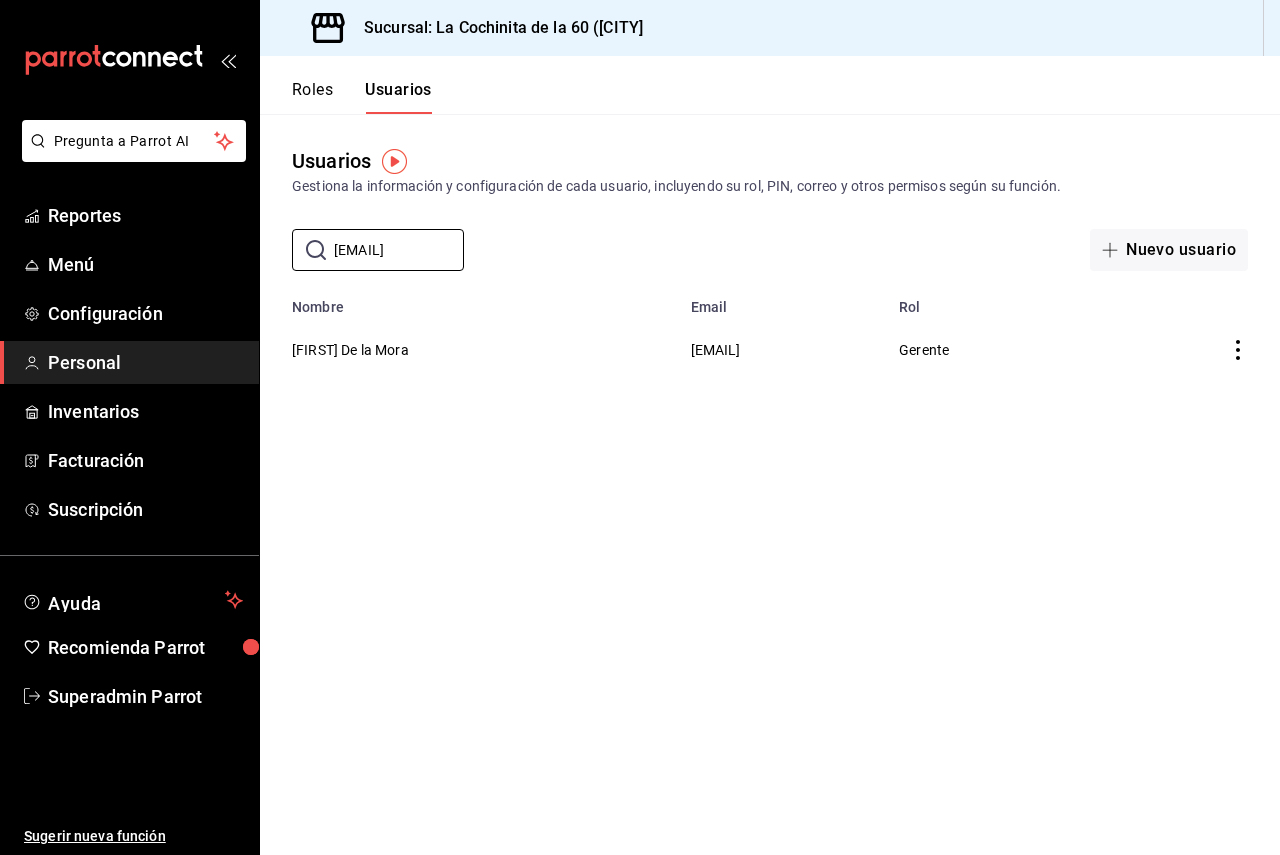 type on "[EMAIL]" 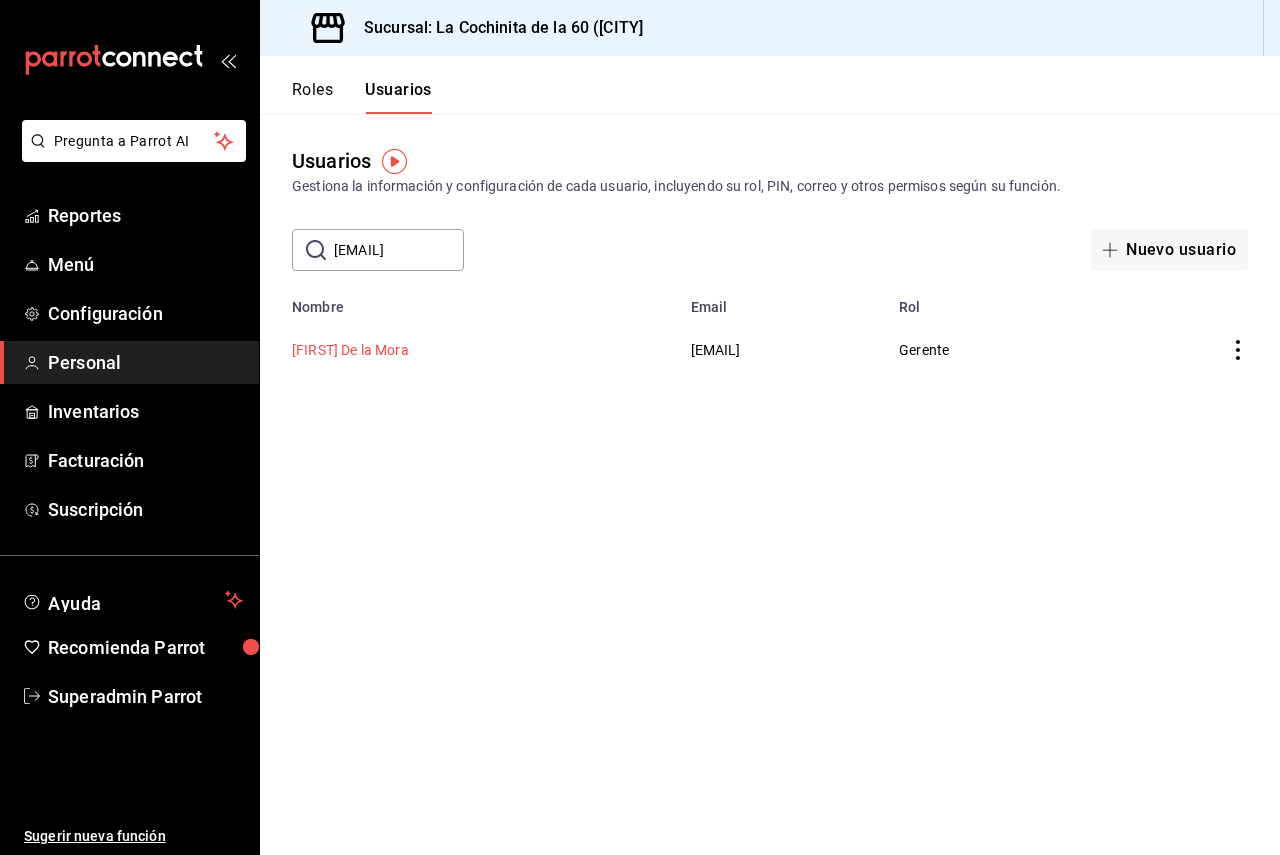click on "[FIRST] De la Mora" at bounding box center [350, 350] 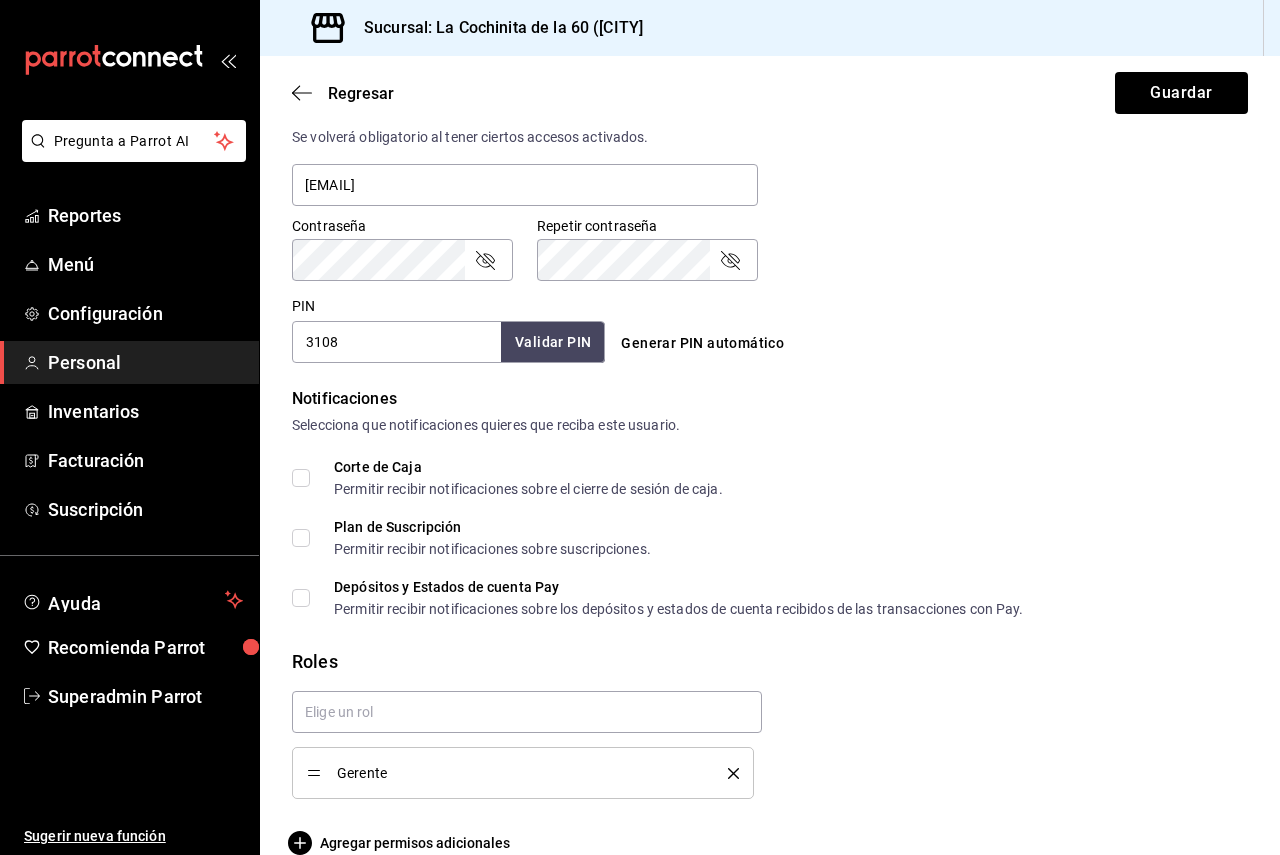 scroll, scrollTop: 832, scrollLeft: 0, axis: vertical 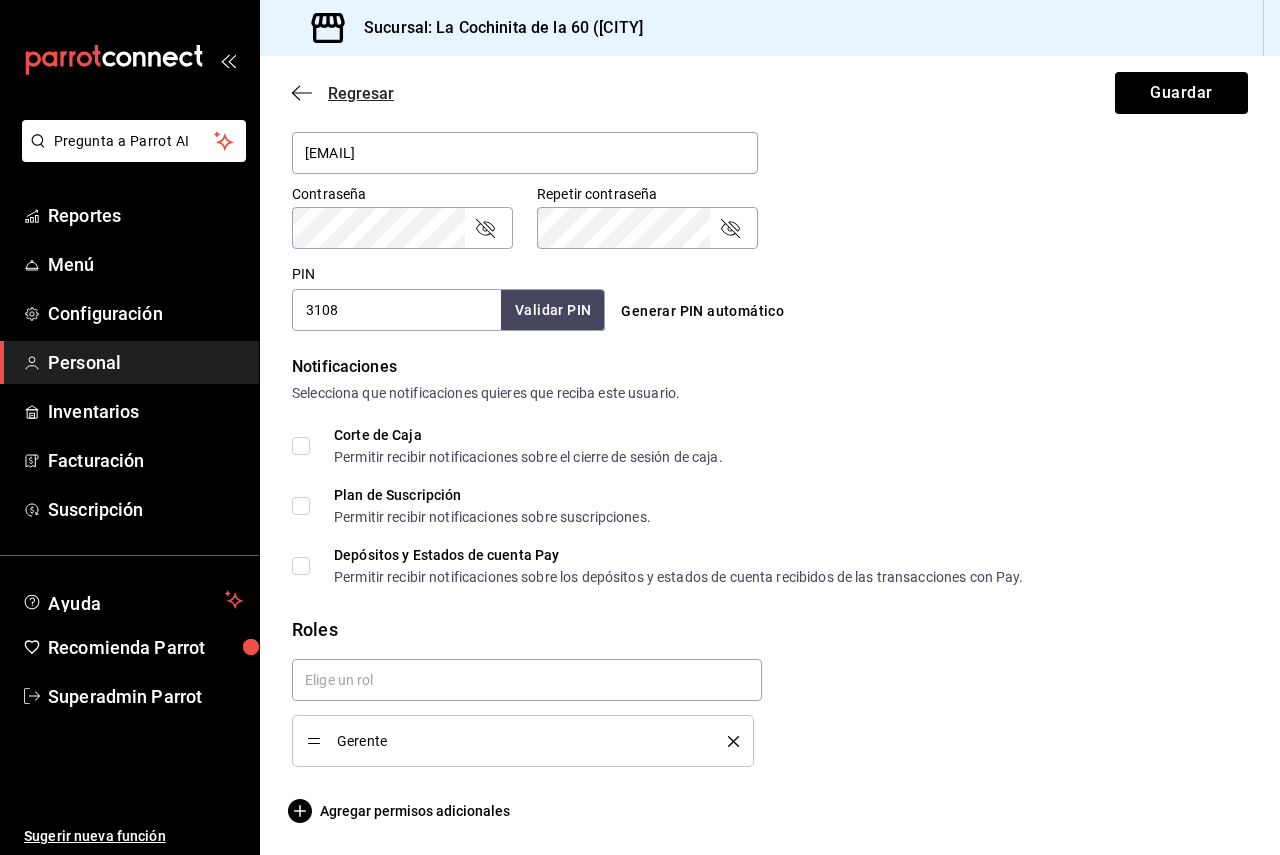 click on "Regresar" at bounding box center (361, 93) 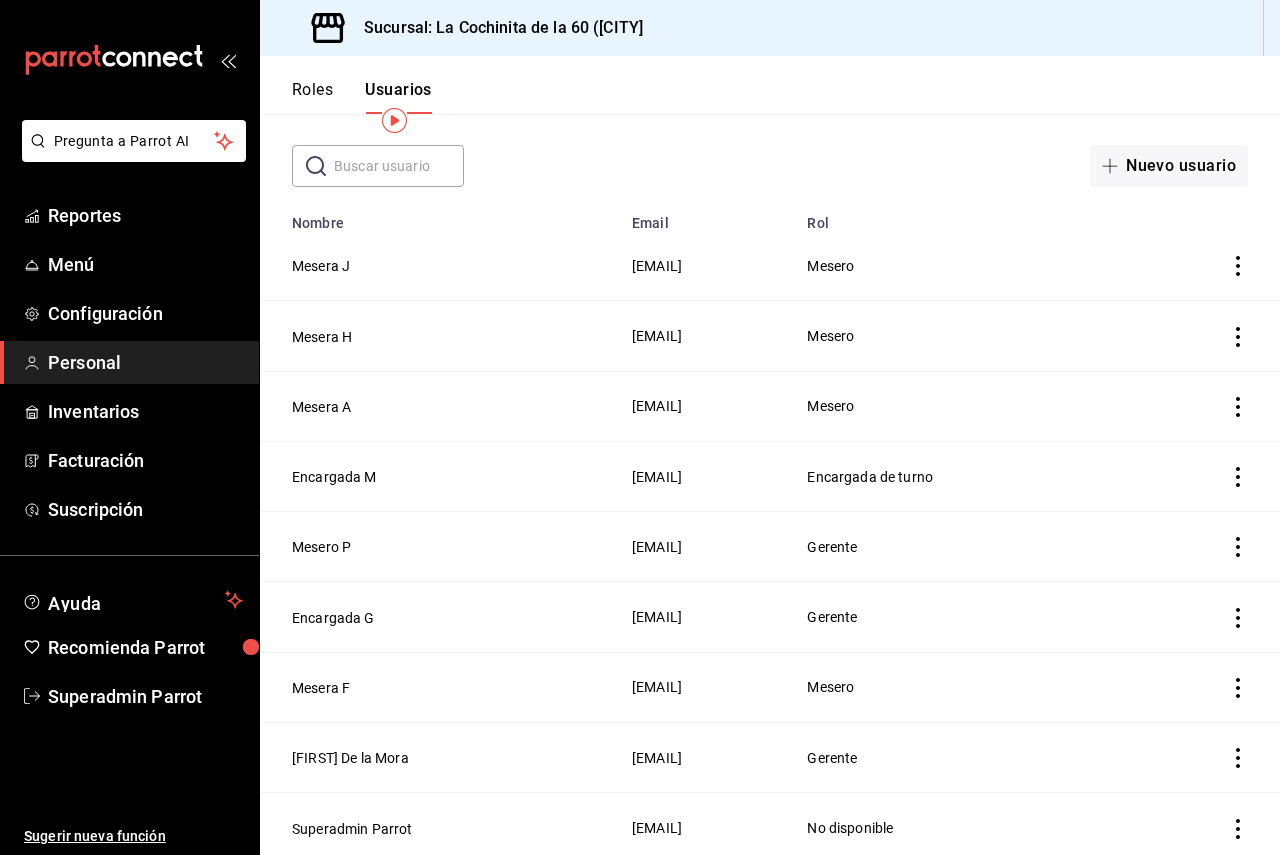 scroll, scrollTop: 0, scrollLeft: 0, axis: both 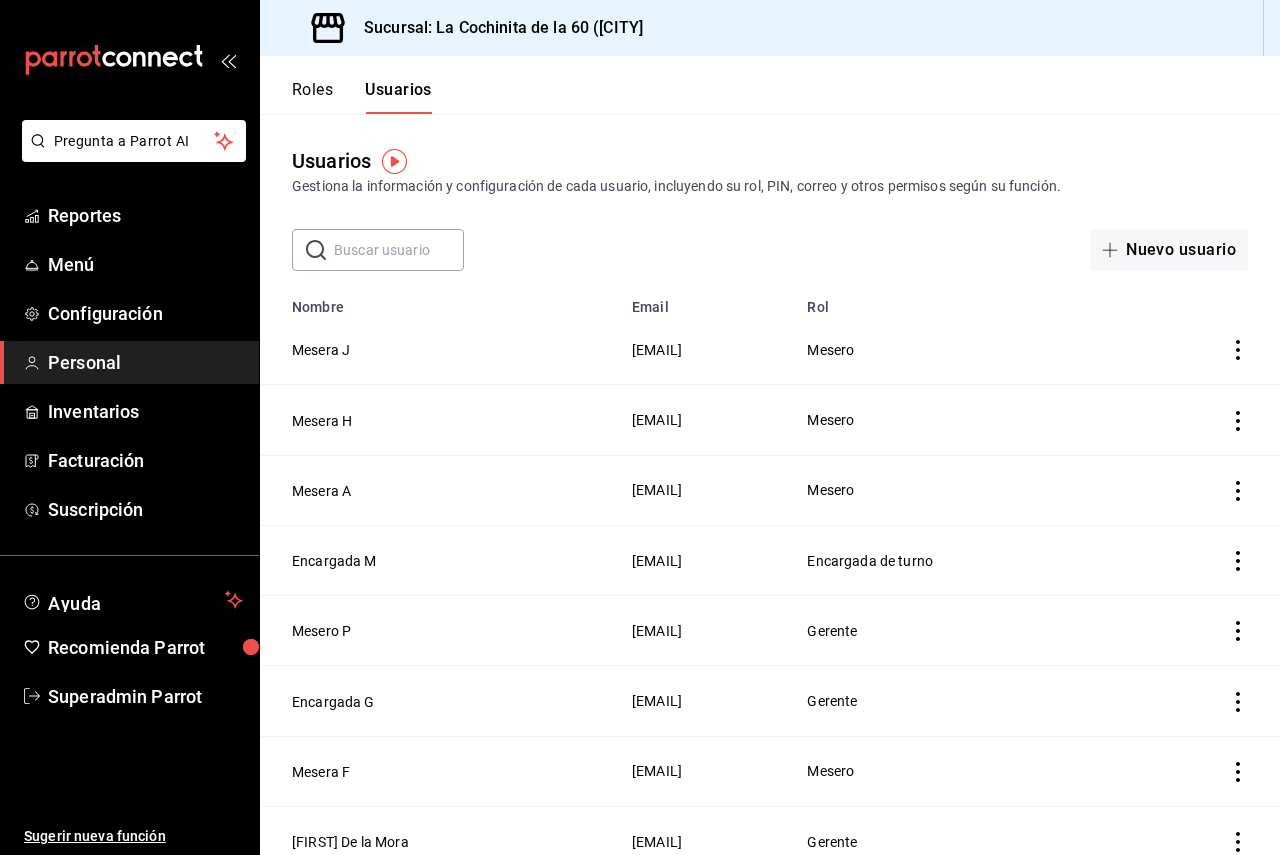 click at bounding box center (399, 250) 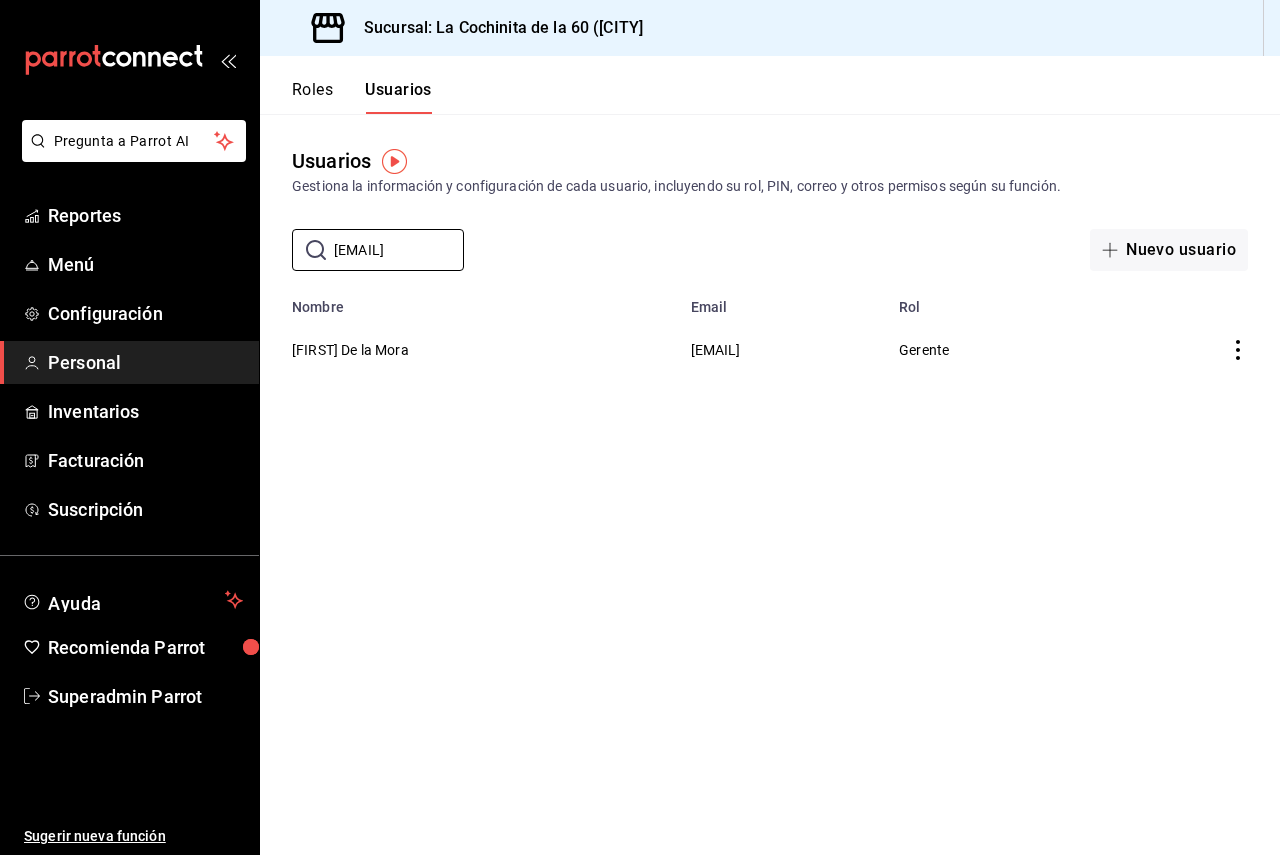 scroll, scrollTop: 0, scrollLeft: 74, axis: horizontal 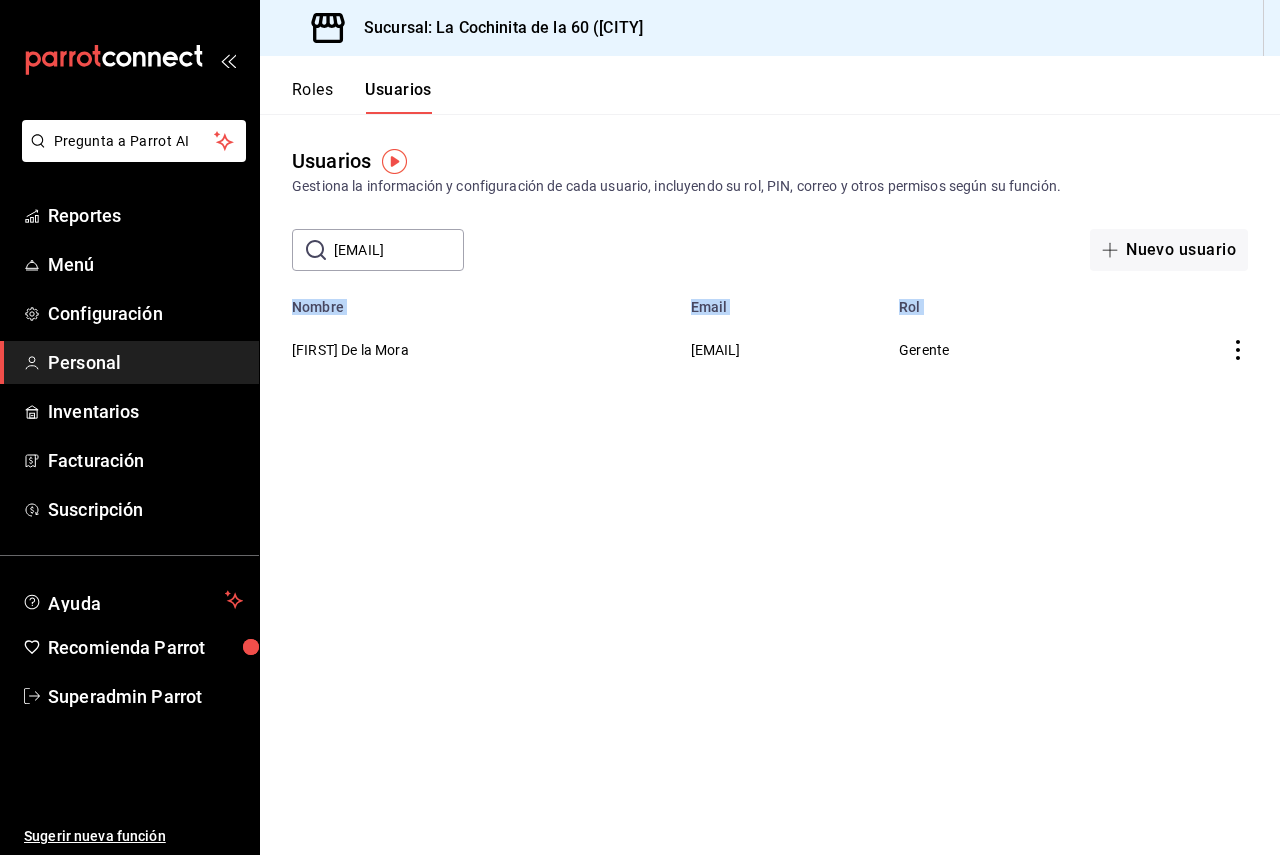 drag, startPoint x: 459, startPoint y: 356, endPoint x: 320, endPoint y: 433, distance: 158.90248 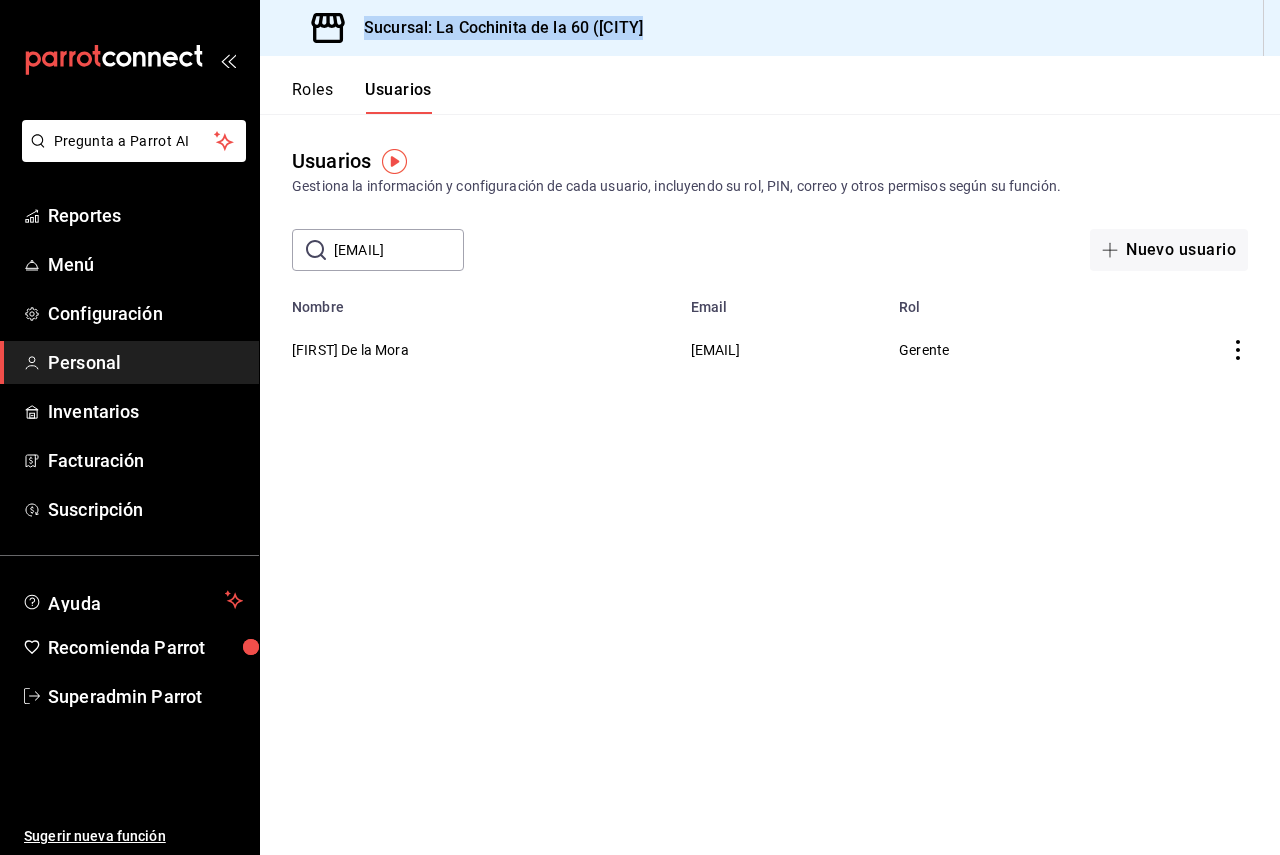 drag, startPoint x: 366, startPoint y: 26, endPoint x: 645, endPoint y: 37, distance: 279.21677 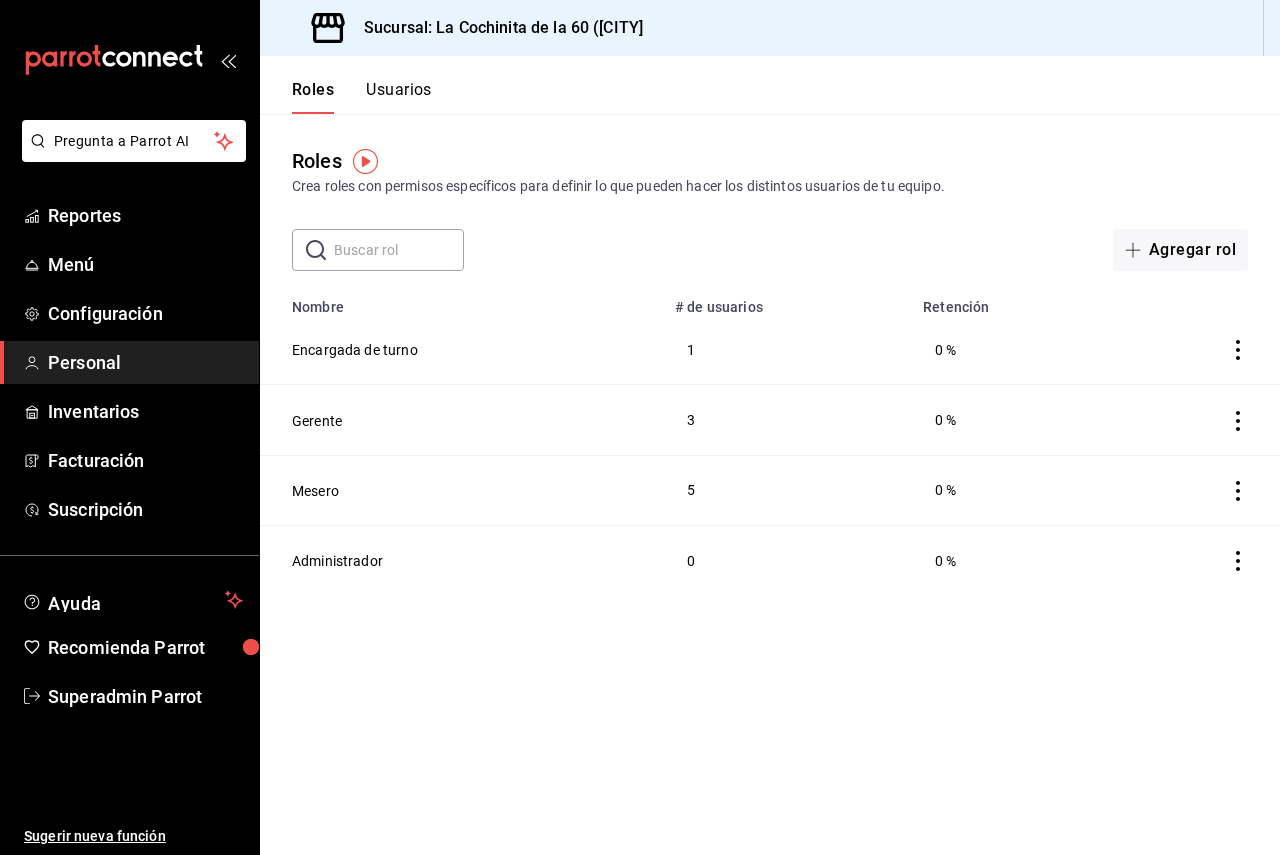 click on "Usuarios" at bounding box center (399, 97) 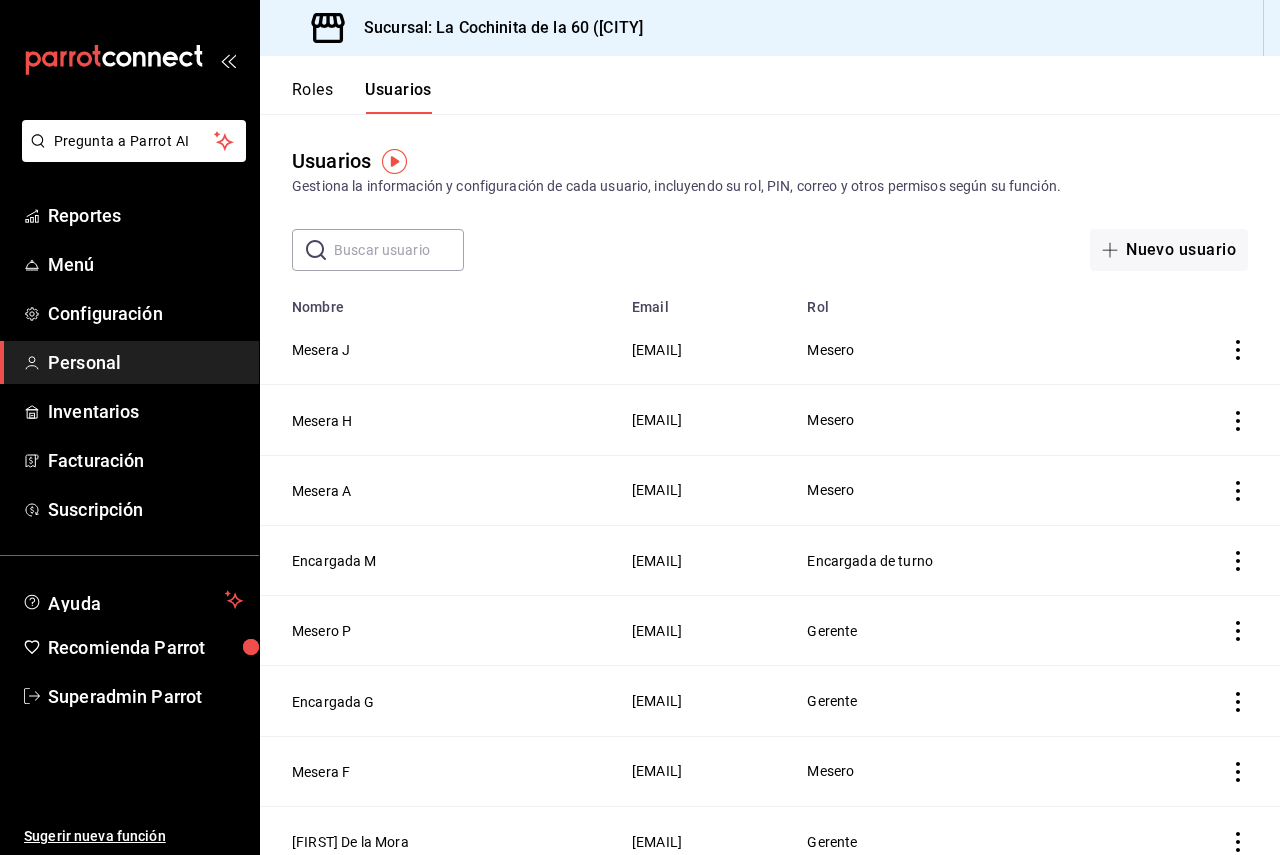click on "Roles" at bounding box center [312, 97] 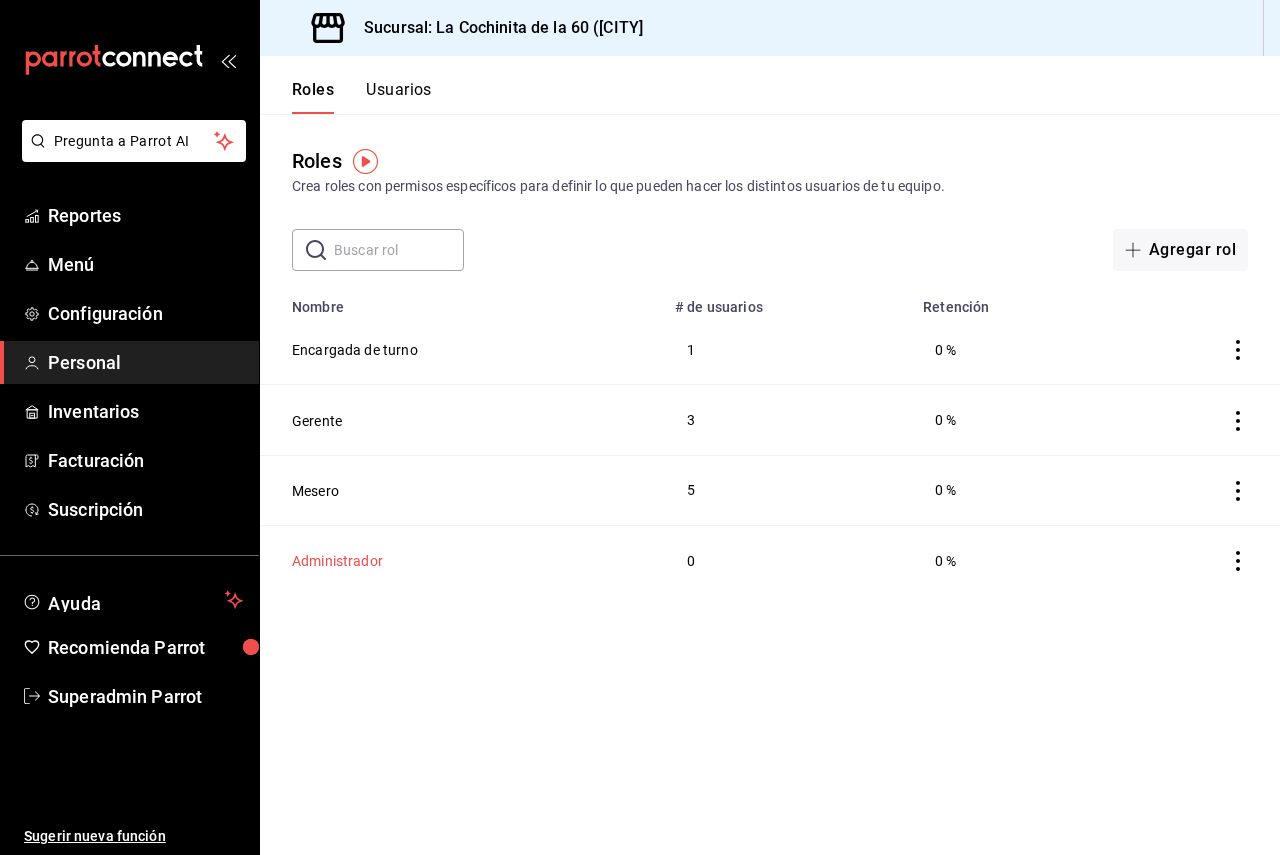 click on "Administrador" at bounding box center [337, 561] 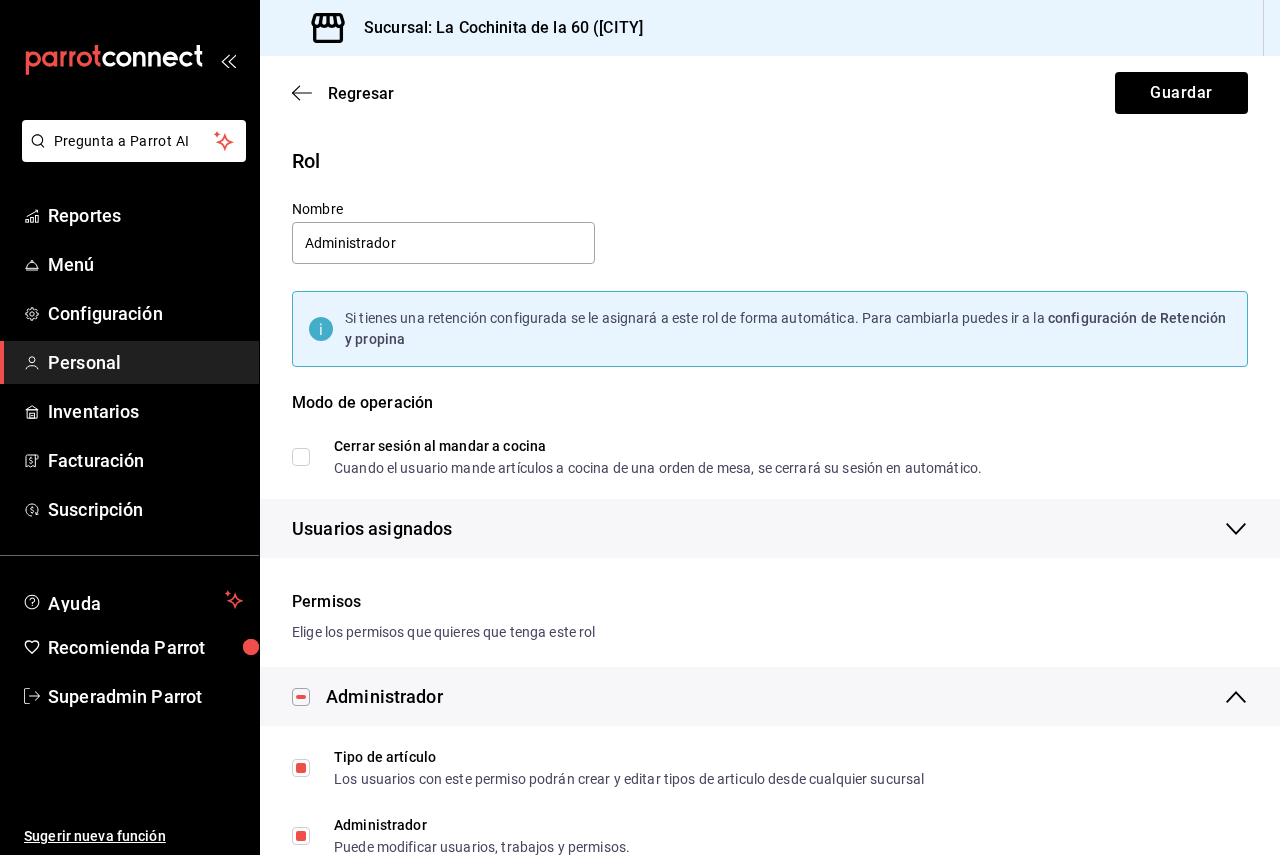 checkbox on "true" 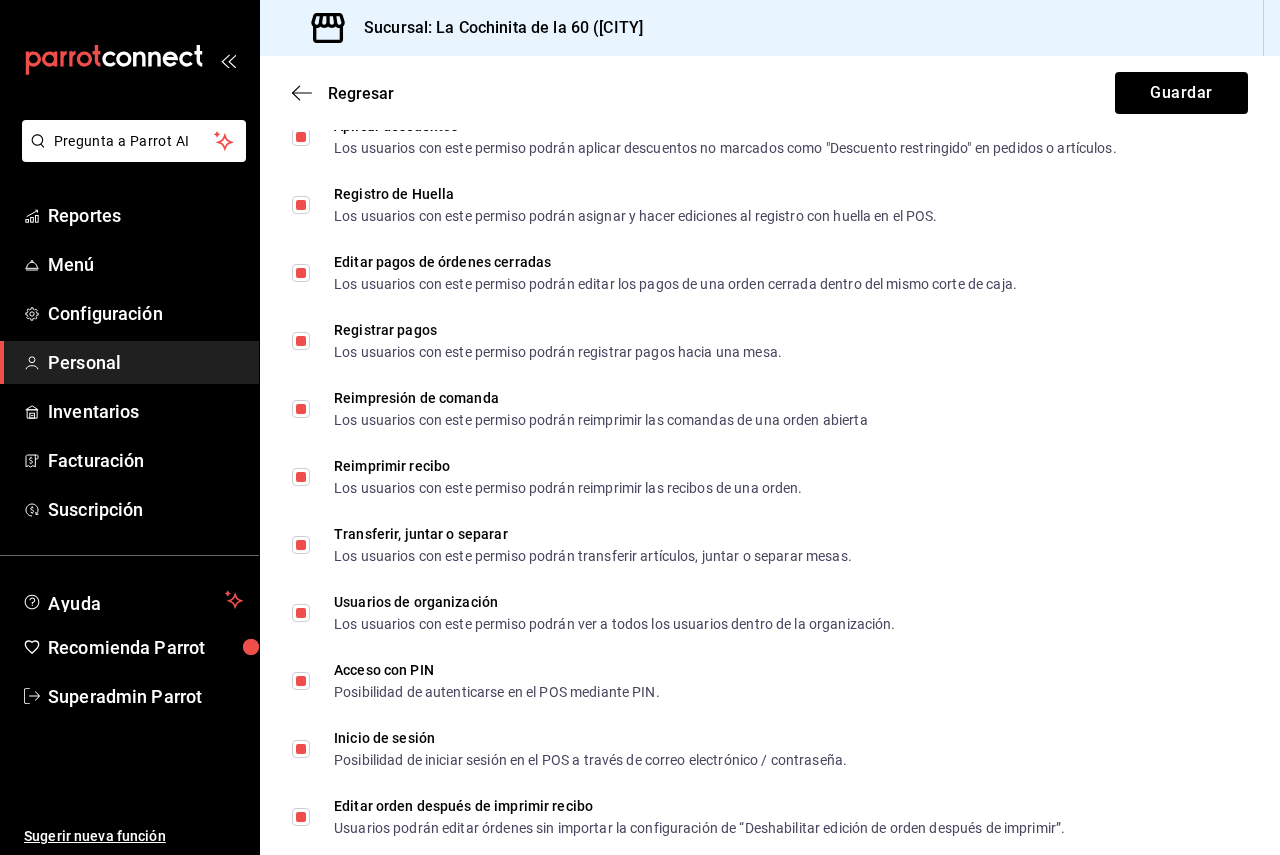 scroll, scrollTop: 3436, scrollLeft: 0, axis: vertical 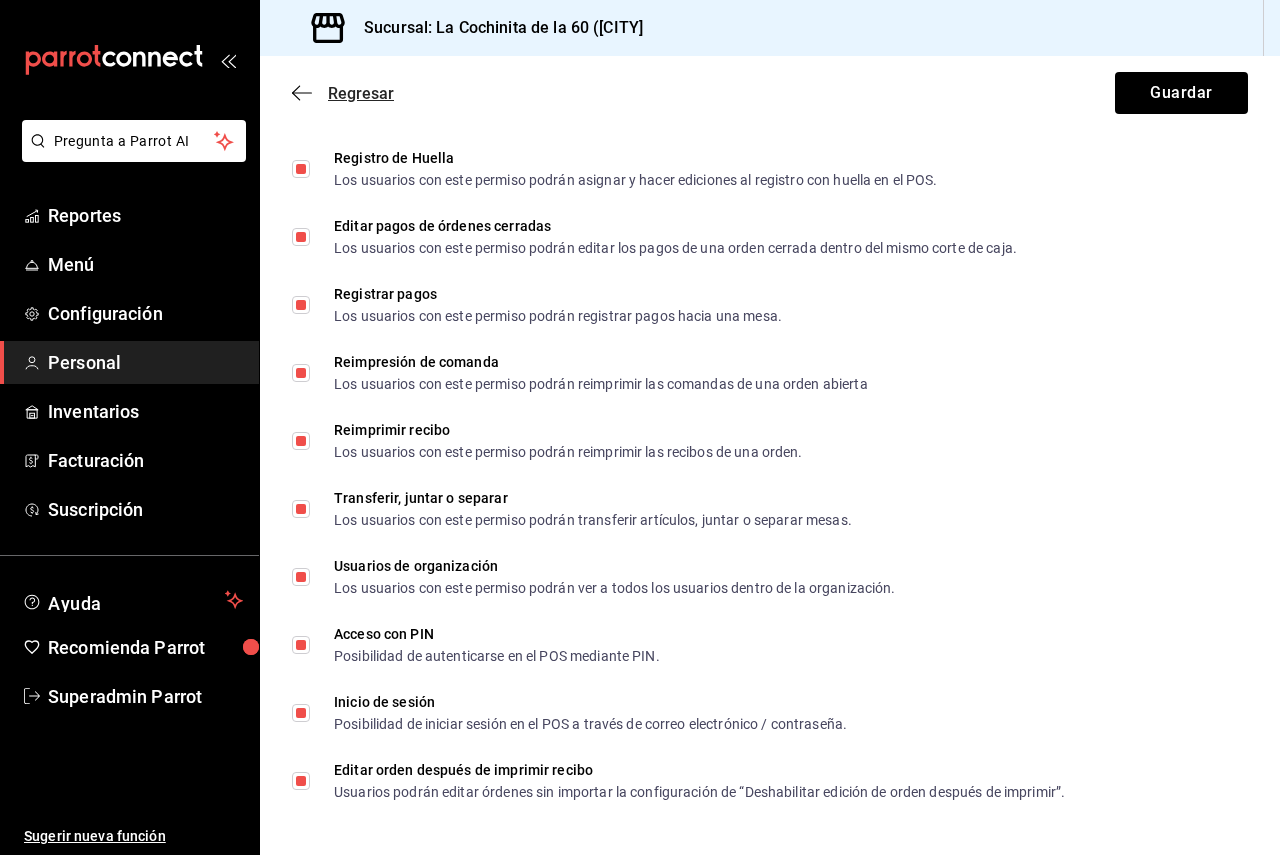 click on "Regresar" at bounding box center (343, 93) 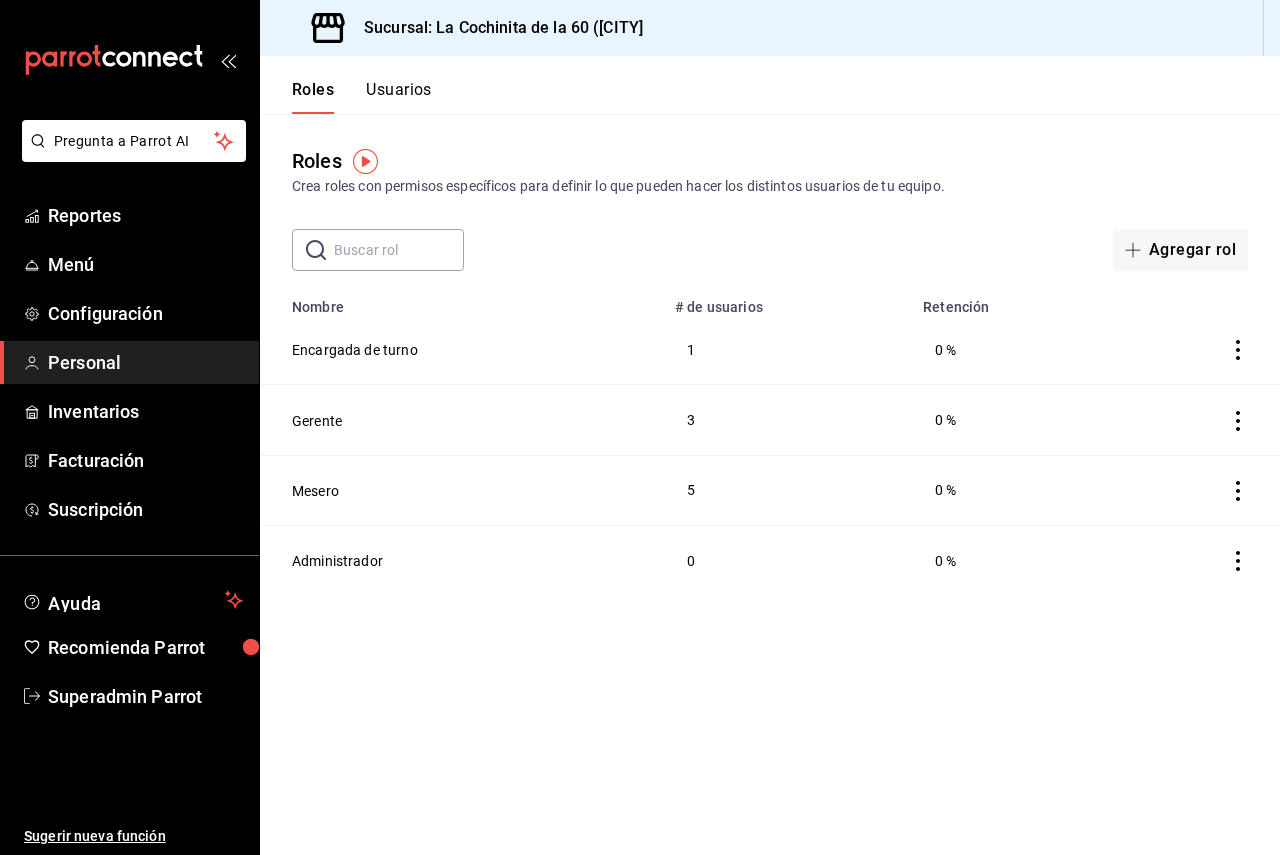 click on "Usuarios" at bounding box center (399, 97) 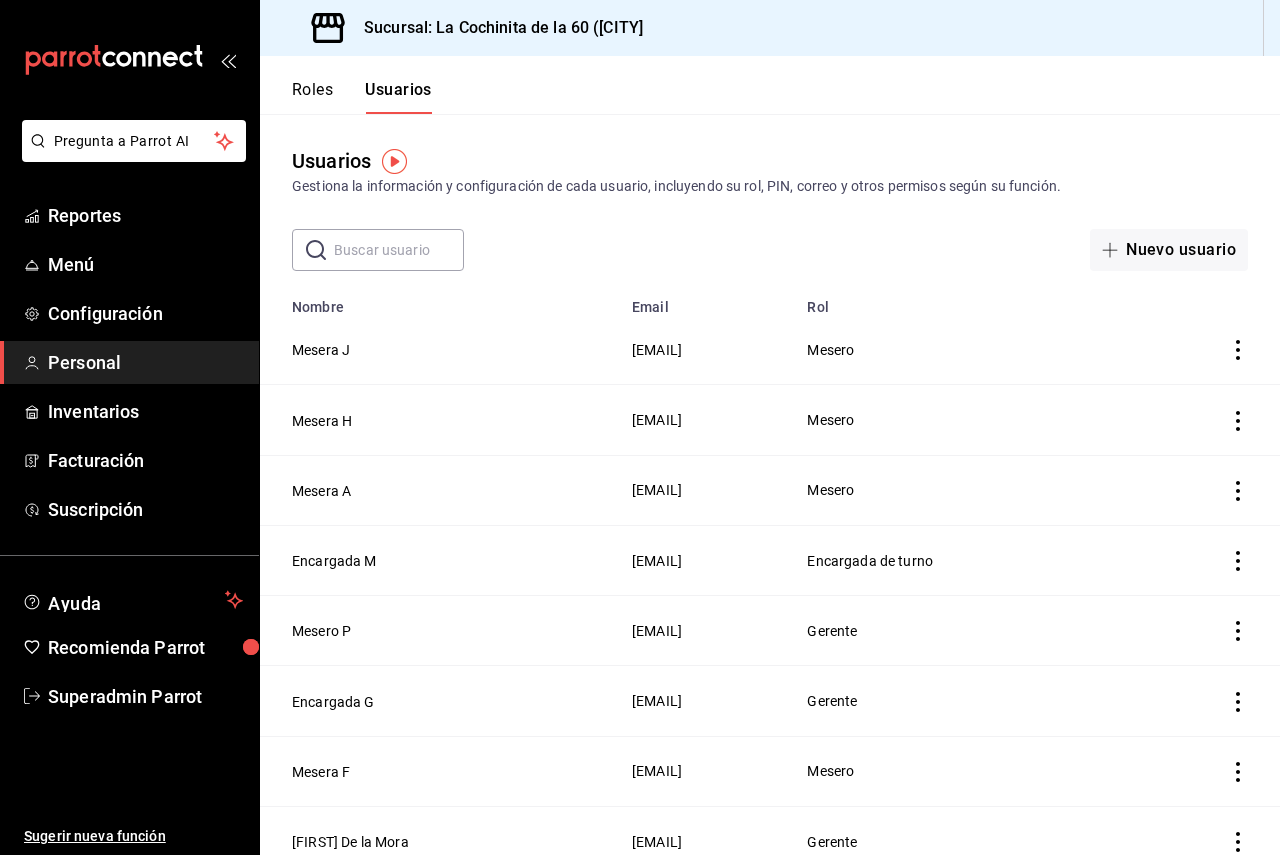 click on "Nombre" at bounding box center [440, 301] 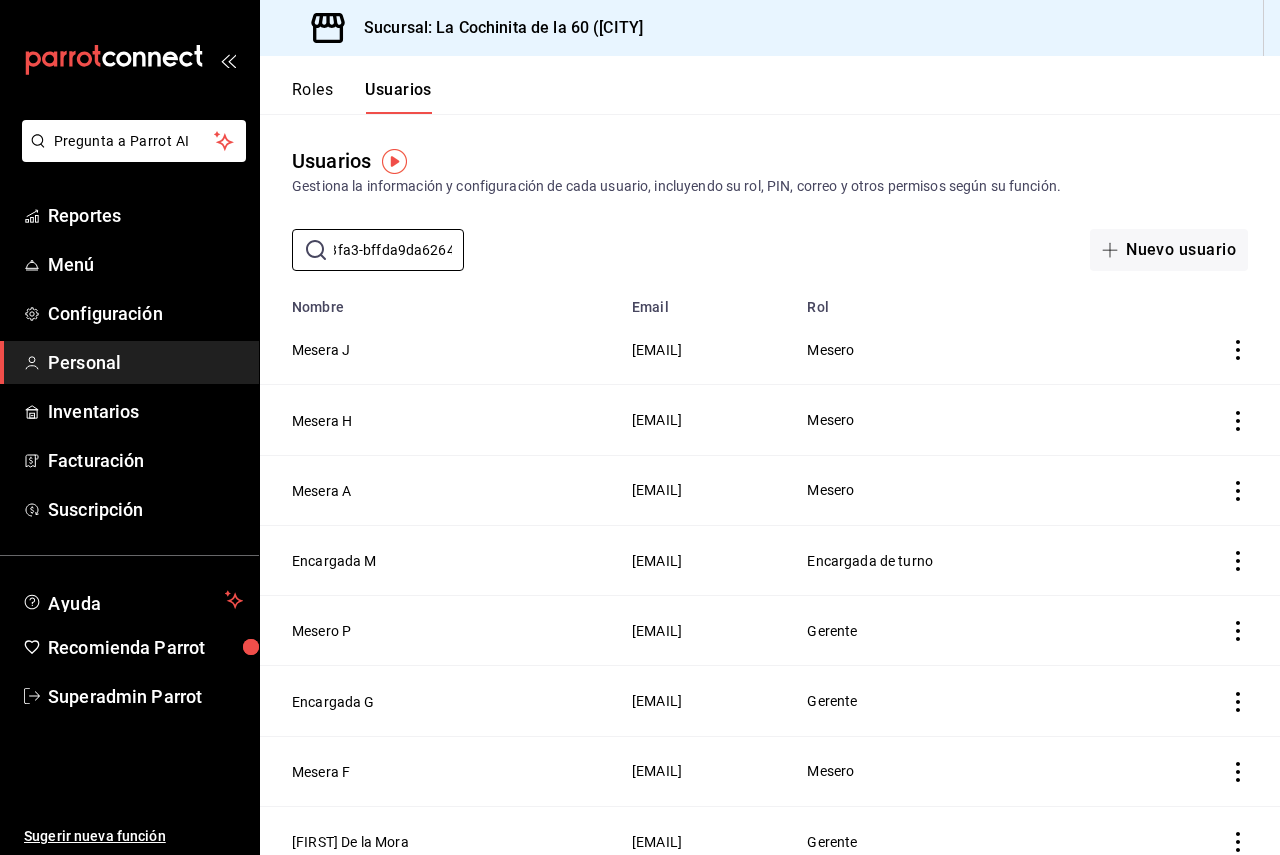 scroll, scrollTop: 0, scrollLeft: 137, axis: horizontal 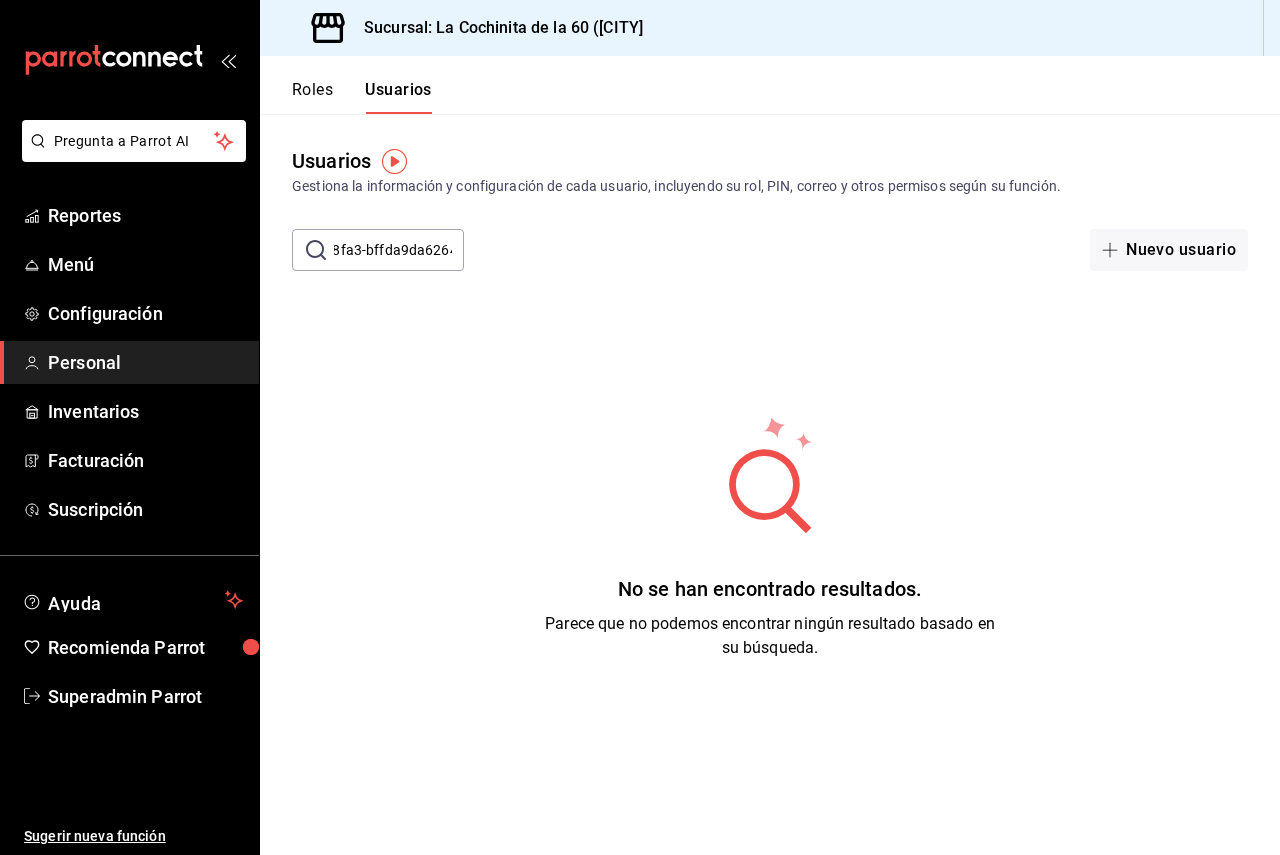 click on "3ffb87e4-3313-4872-8fa3-bffda9da6264" at bounding box center (399, 250) 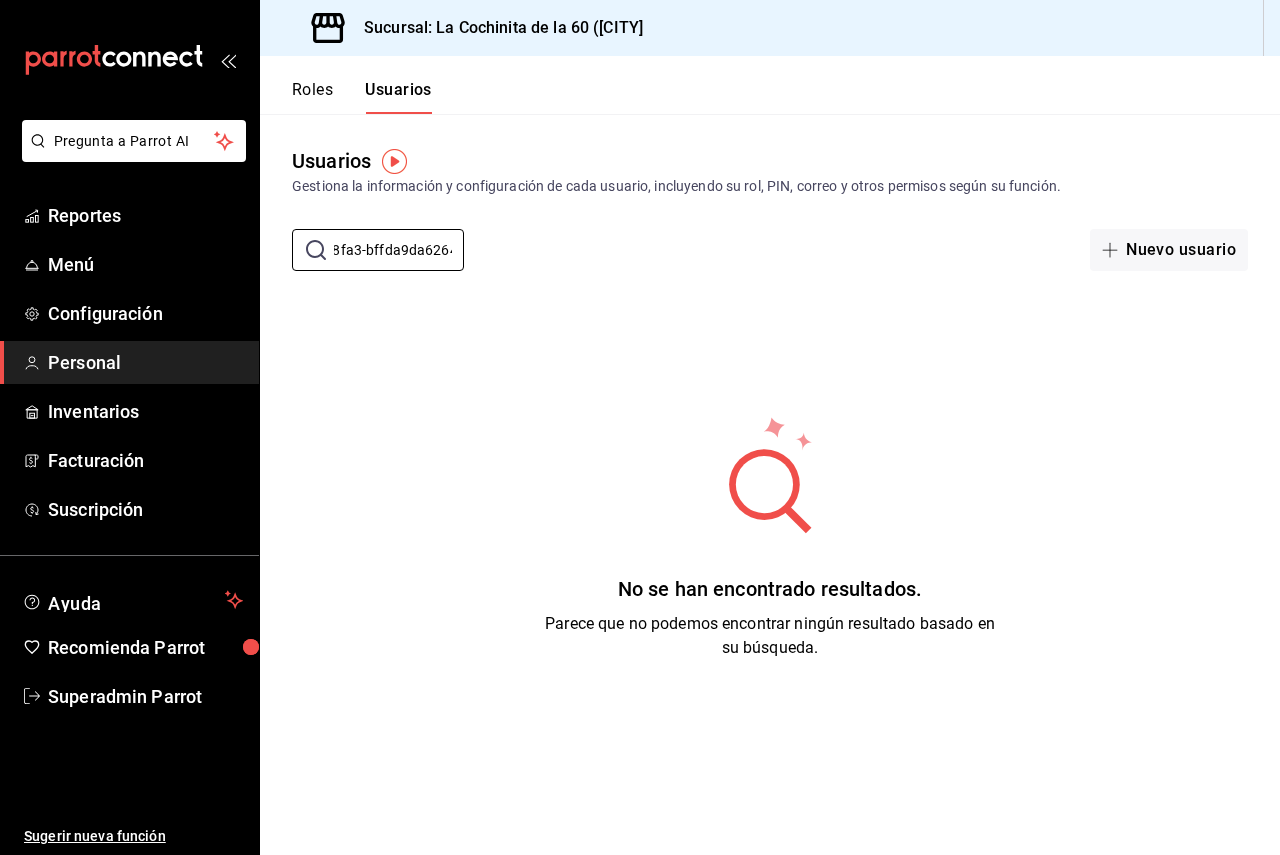 type on "3ffb87e4-3313-4872-8fa3-bffda9da6264" 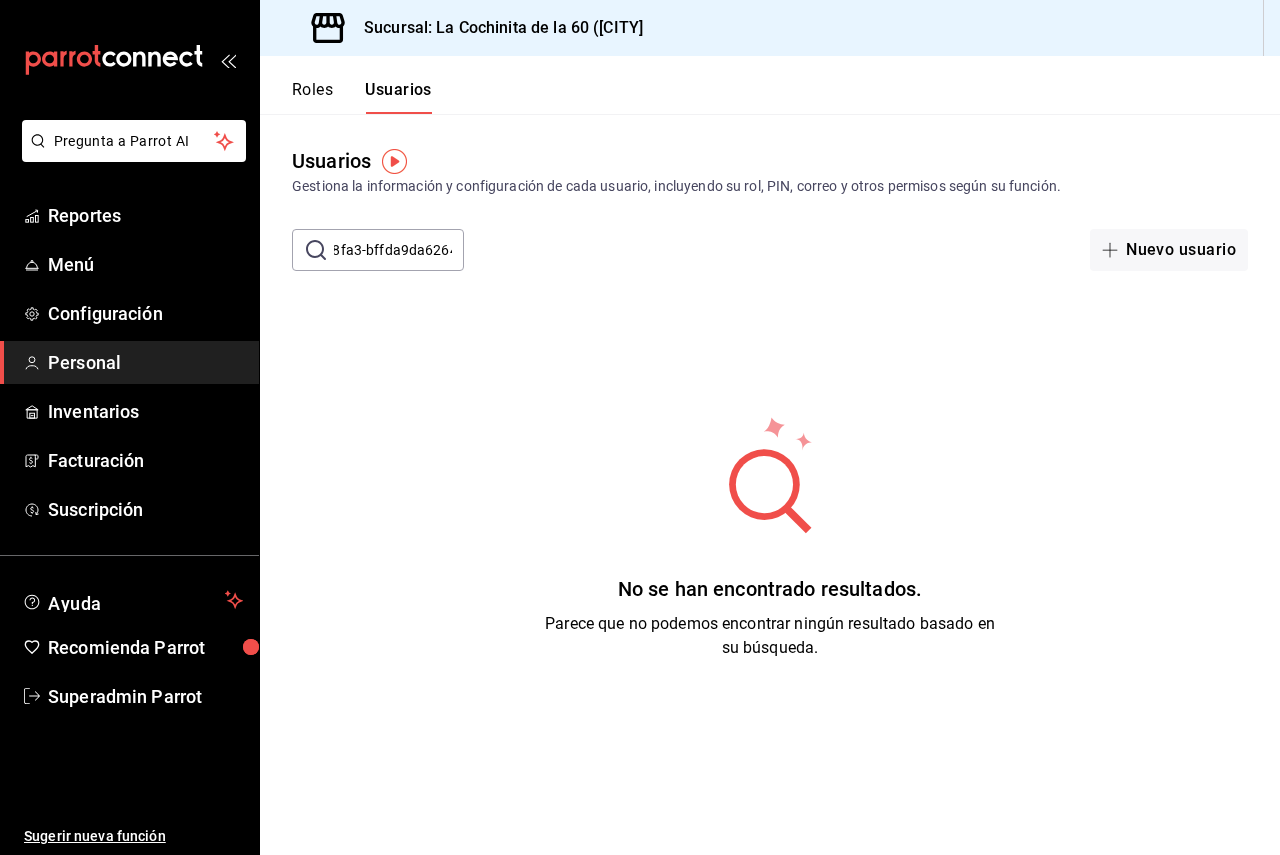 scroll, scrollTop: 0, scrollLeft: 0, axis: both 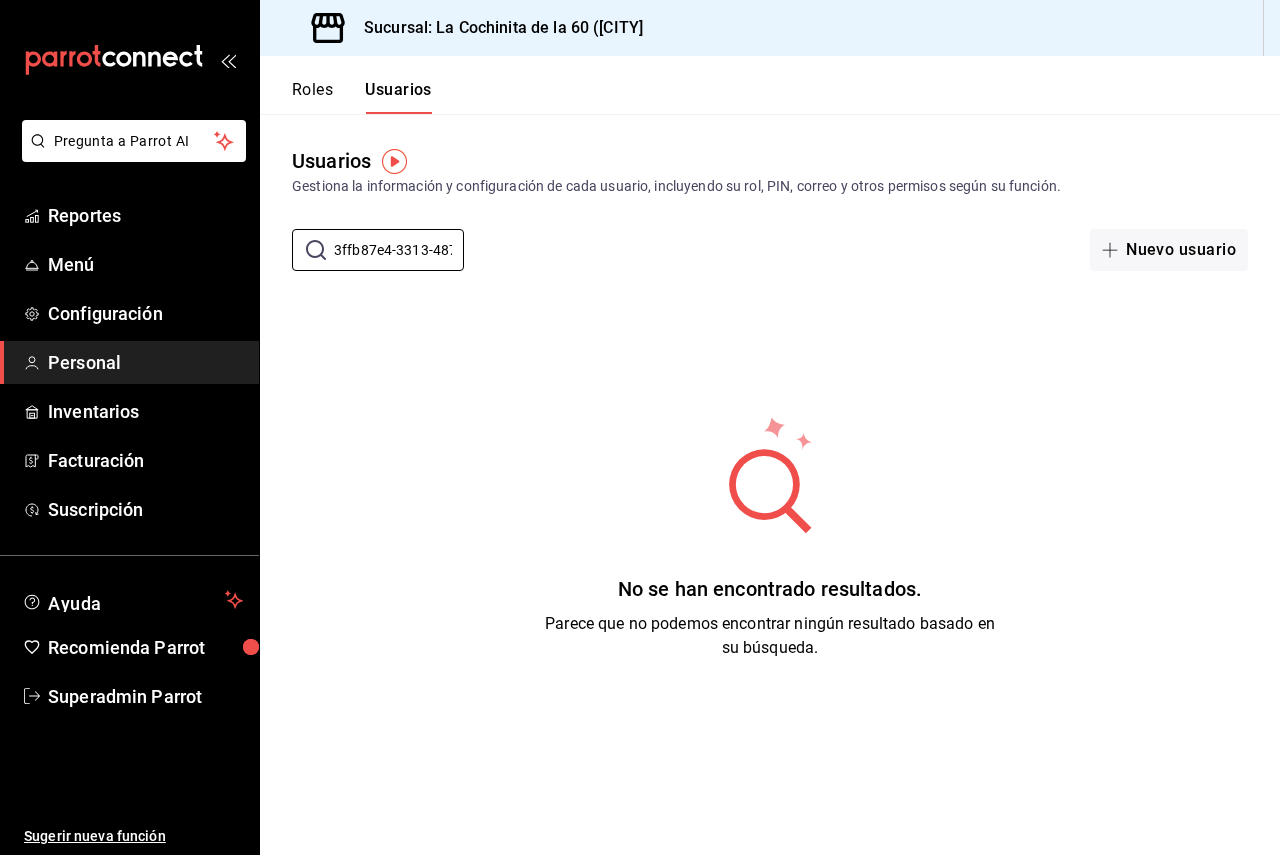 click on "Usuarios Gestiona la información y configuración de cada usuario, incluyendo su rol, PIN, correo y otros permisos según su función. ​ [EMAIL] ​ Nuevo usuario Lo sentimos, no pudimos cargar la lista de usuarios. Reintentar No se han encontrado resultados. Parece que no podemos encontrar ningún resultado basado en su búsqueda." at bounding box center [770, 484] 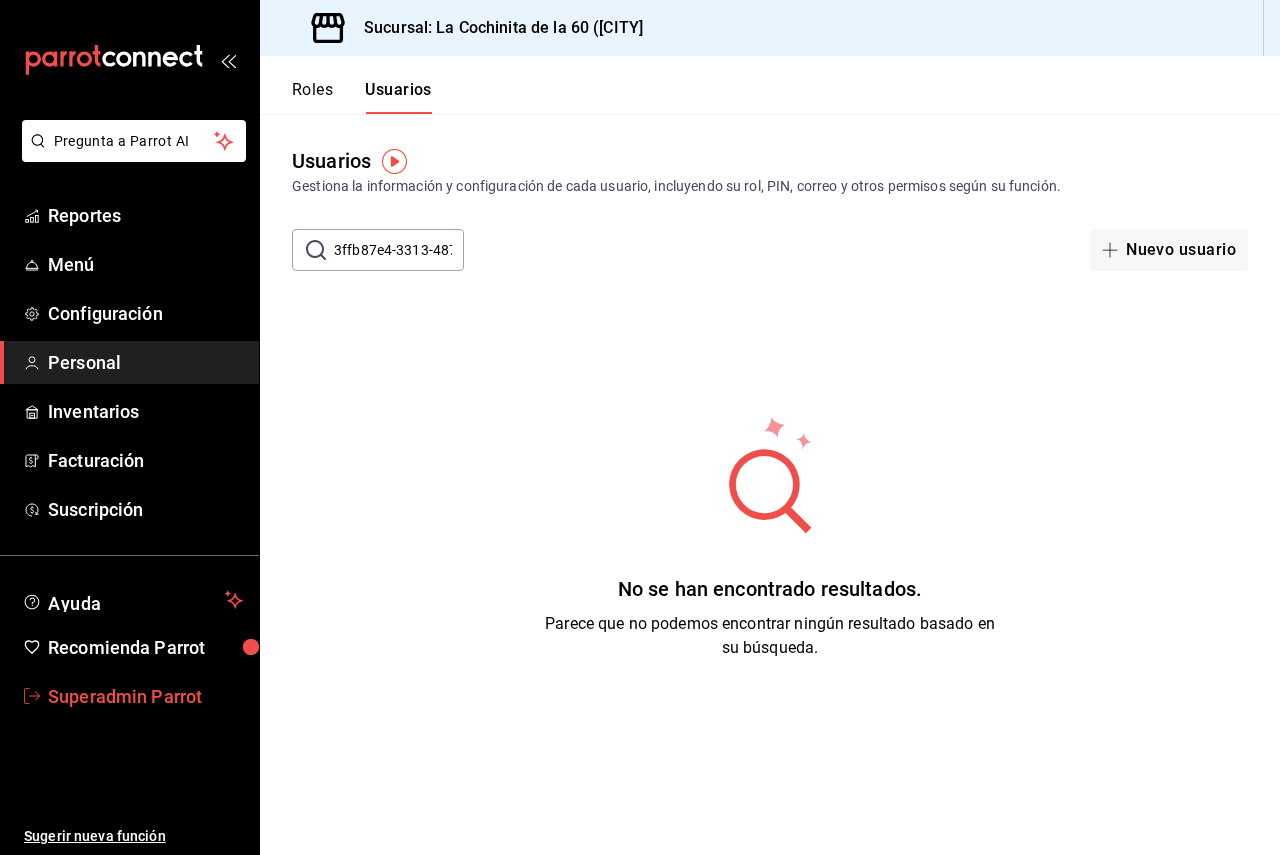 click on "Superadmin Parrot" at bounding box center (145, 696) 